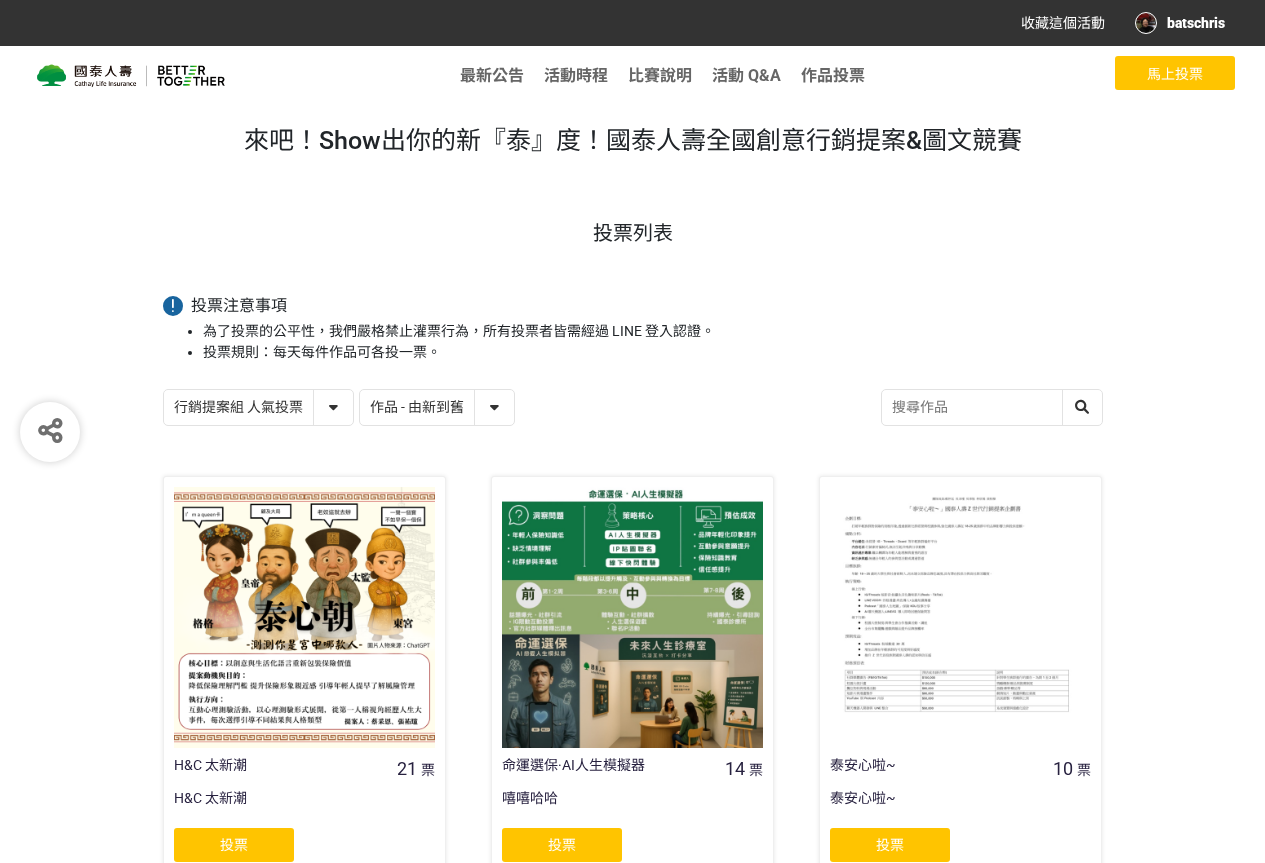 select on "13115" 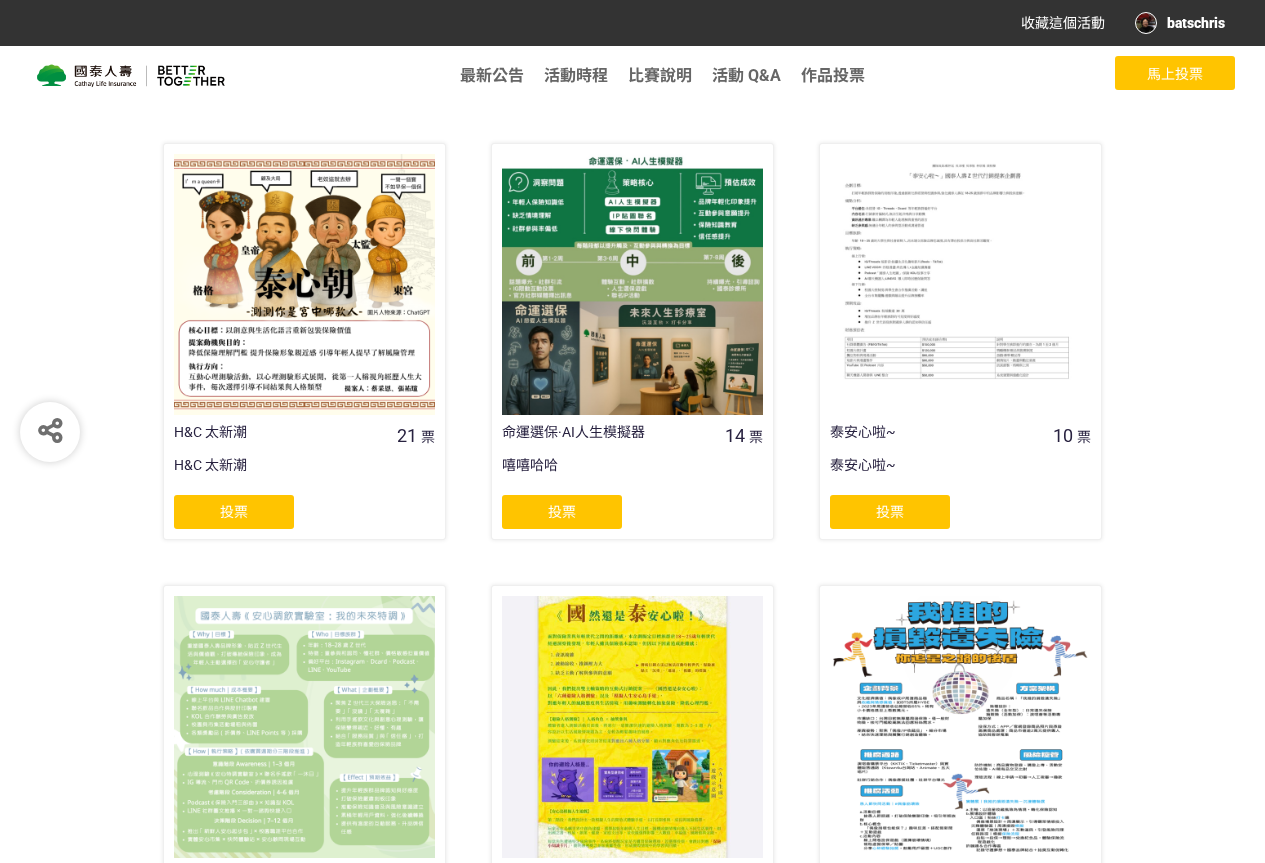 click on "投票" 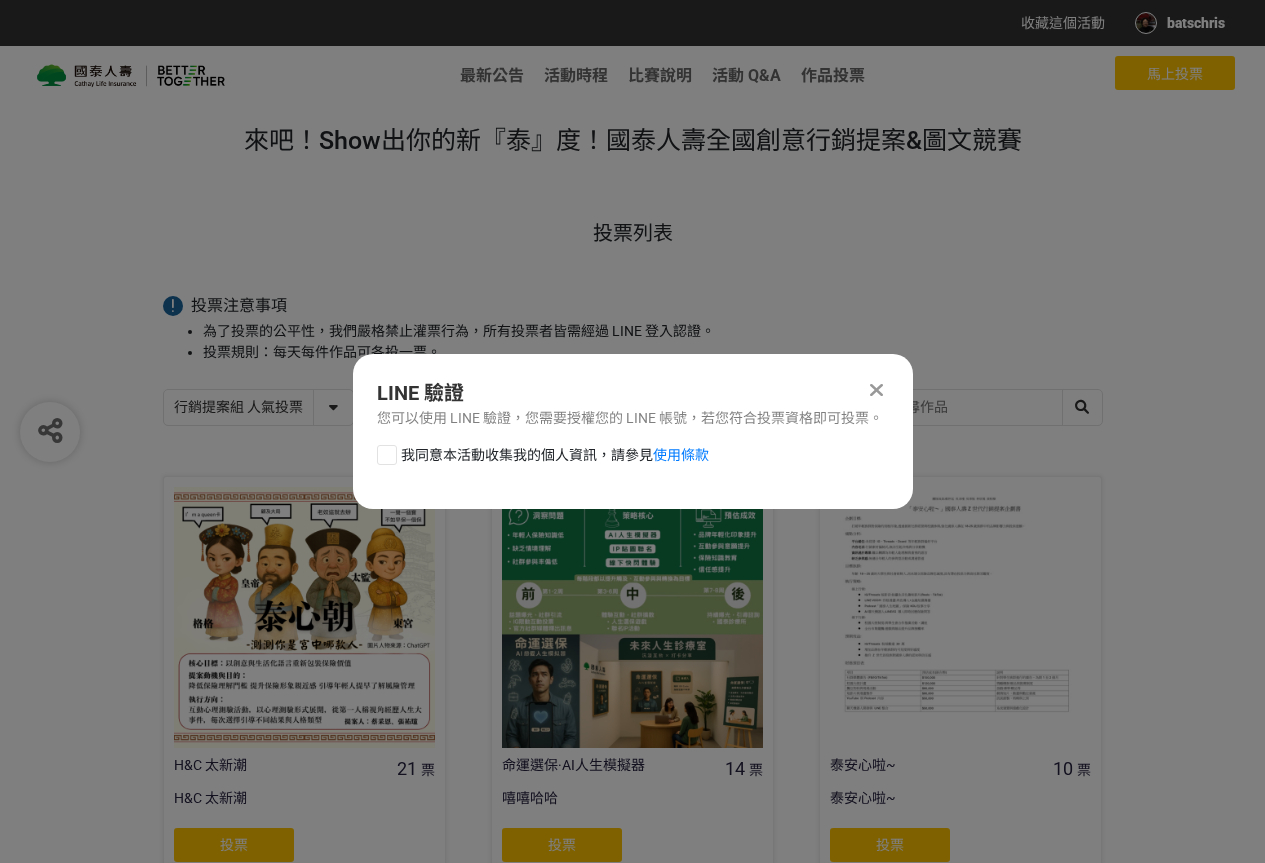 click on "我同意本活動收集我的個人資訊，請參見  使用條款" at bounding box center (555, 455) 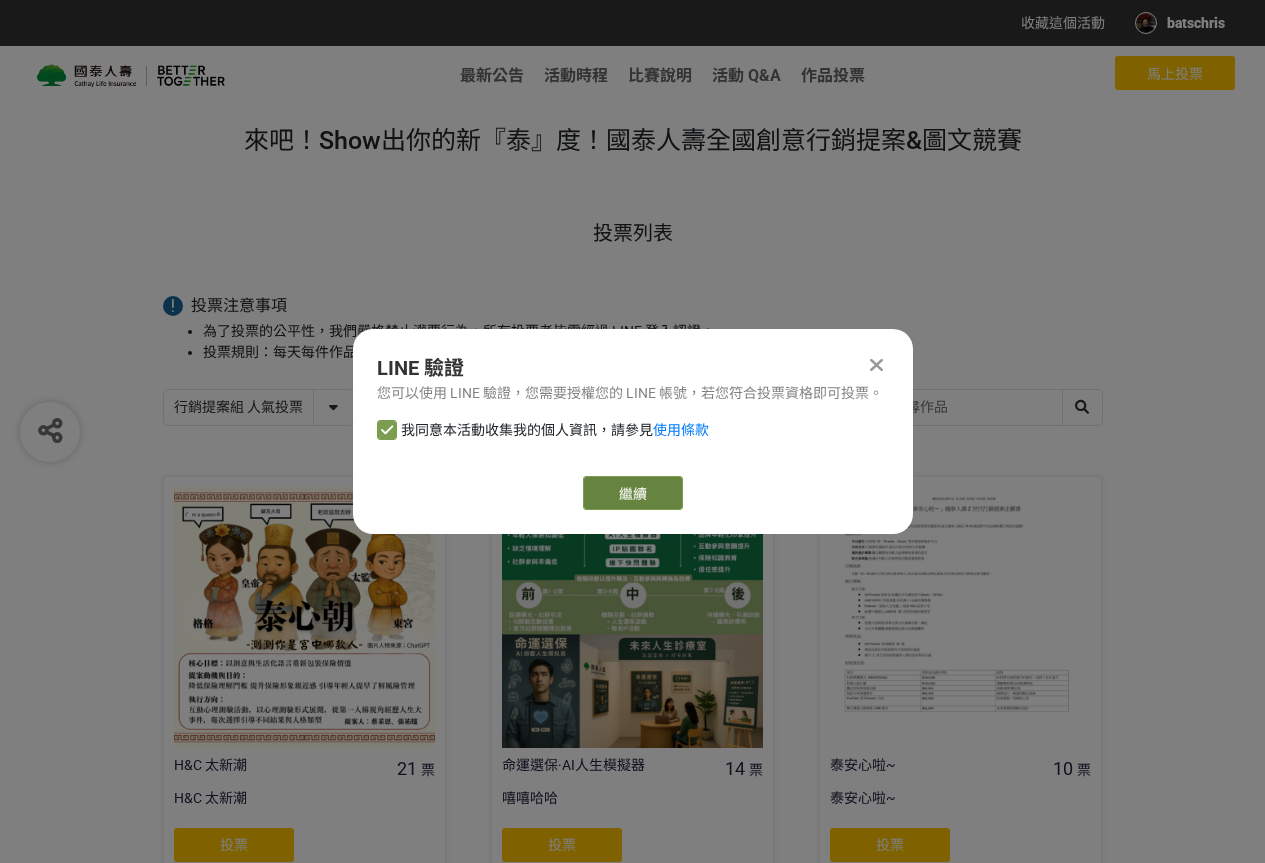 click on "繼續" at bounding box center [633, 493] 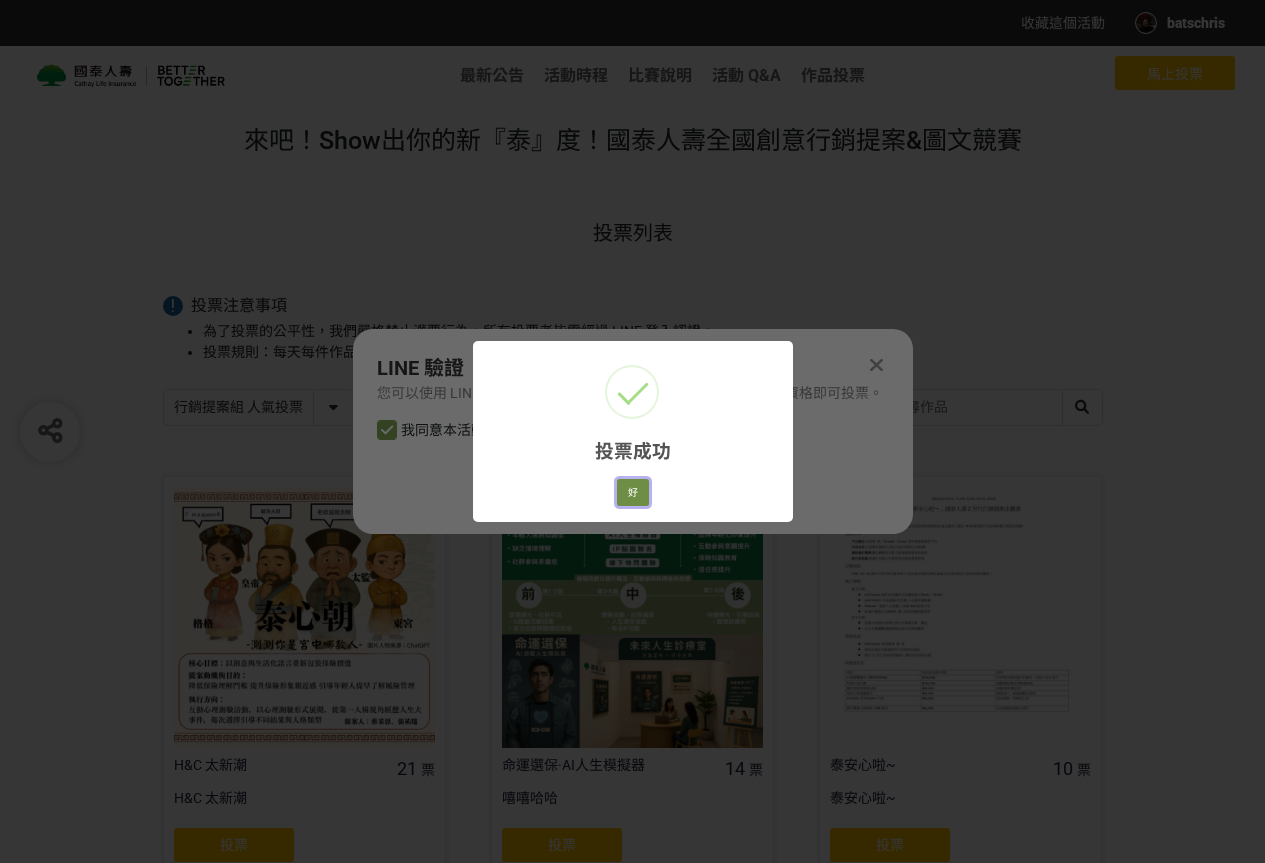 click on "好" at bounding box center (633, 493) 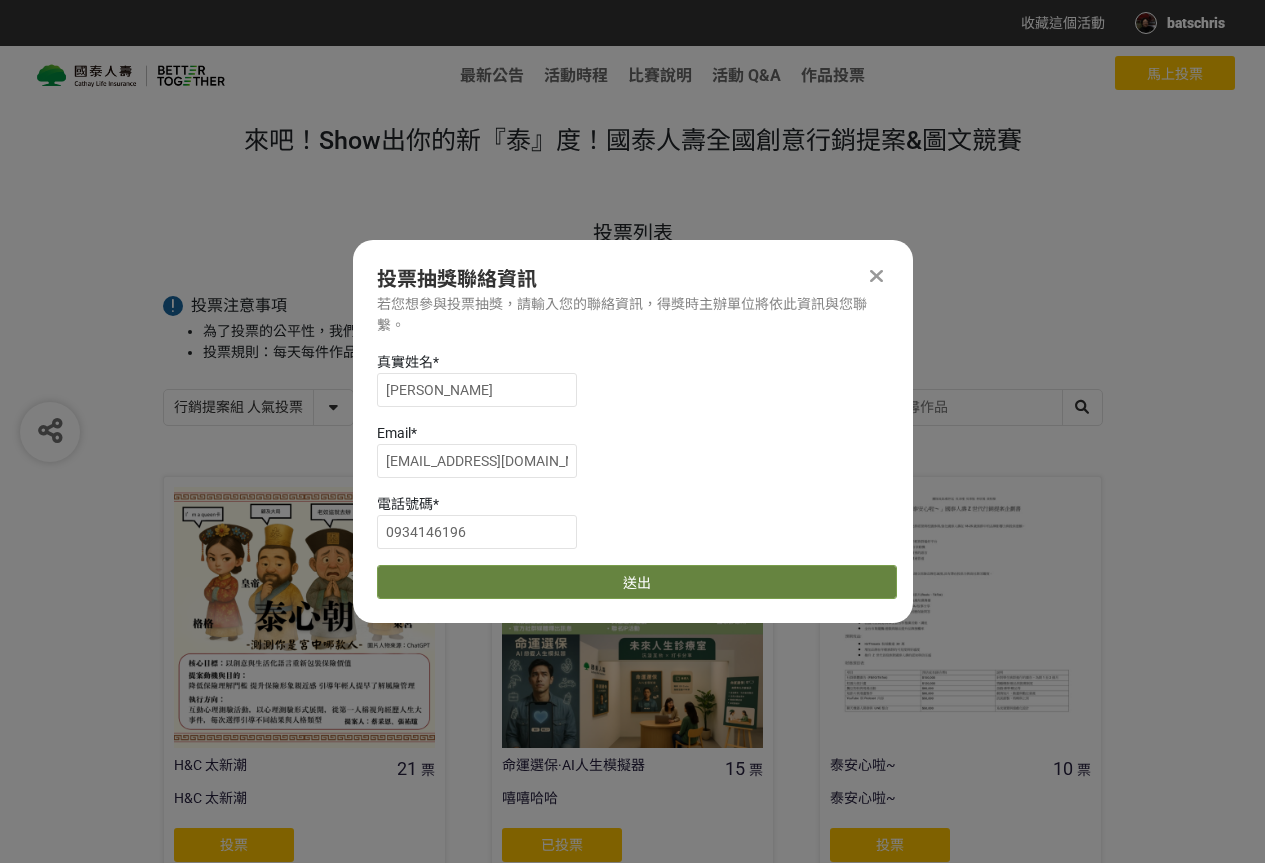 click on "送出" at bounding box center [637, 582] 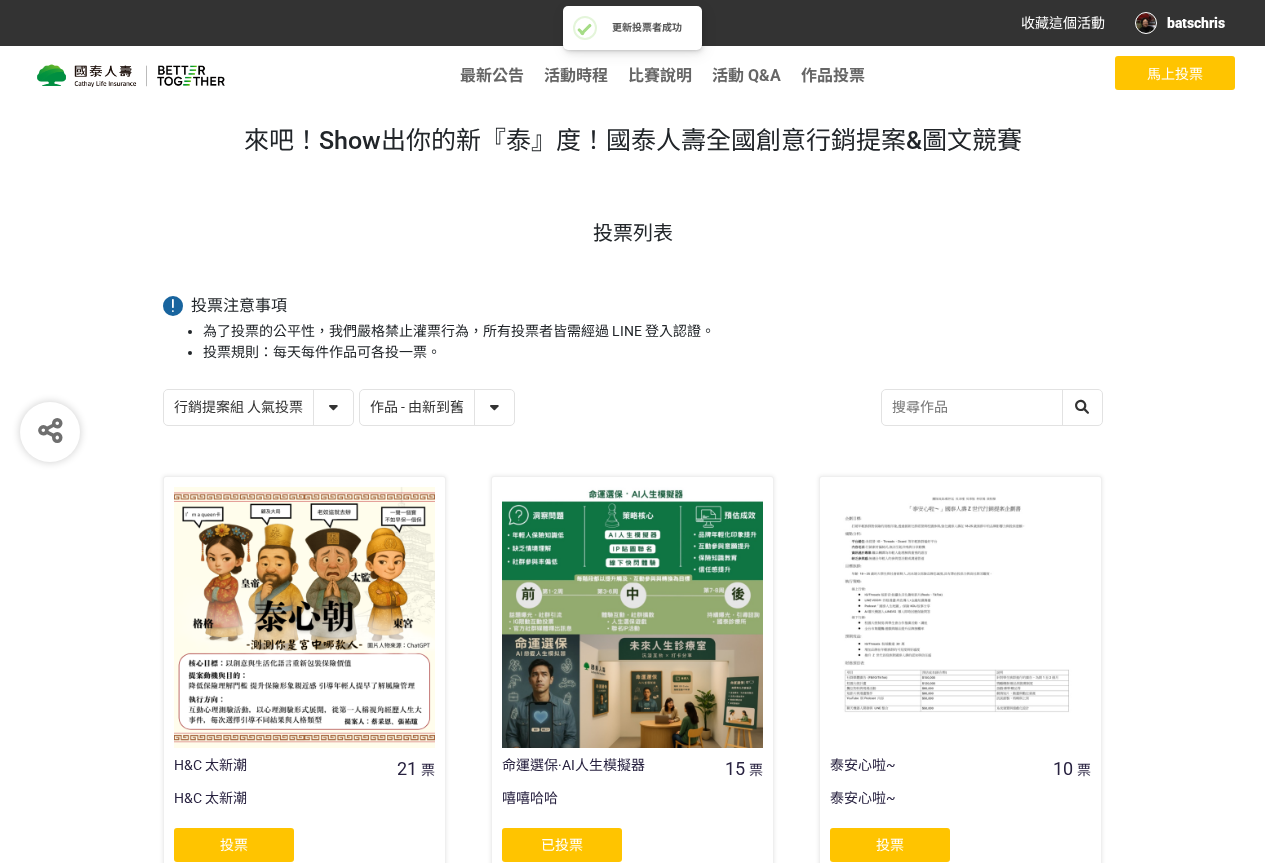 scroll, scrollTop: 333, scrollLeft: 0, axis: vertical 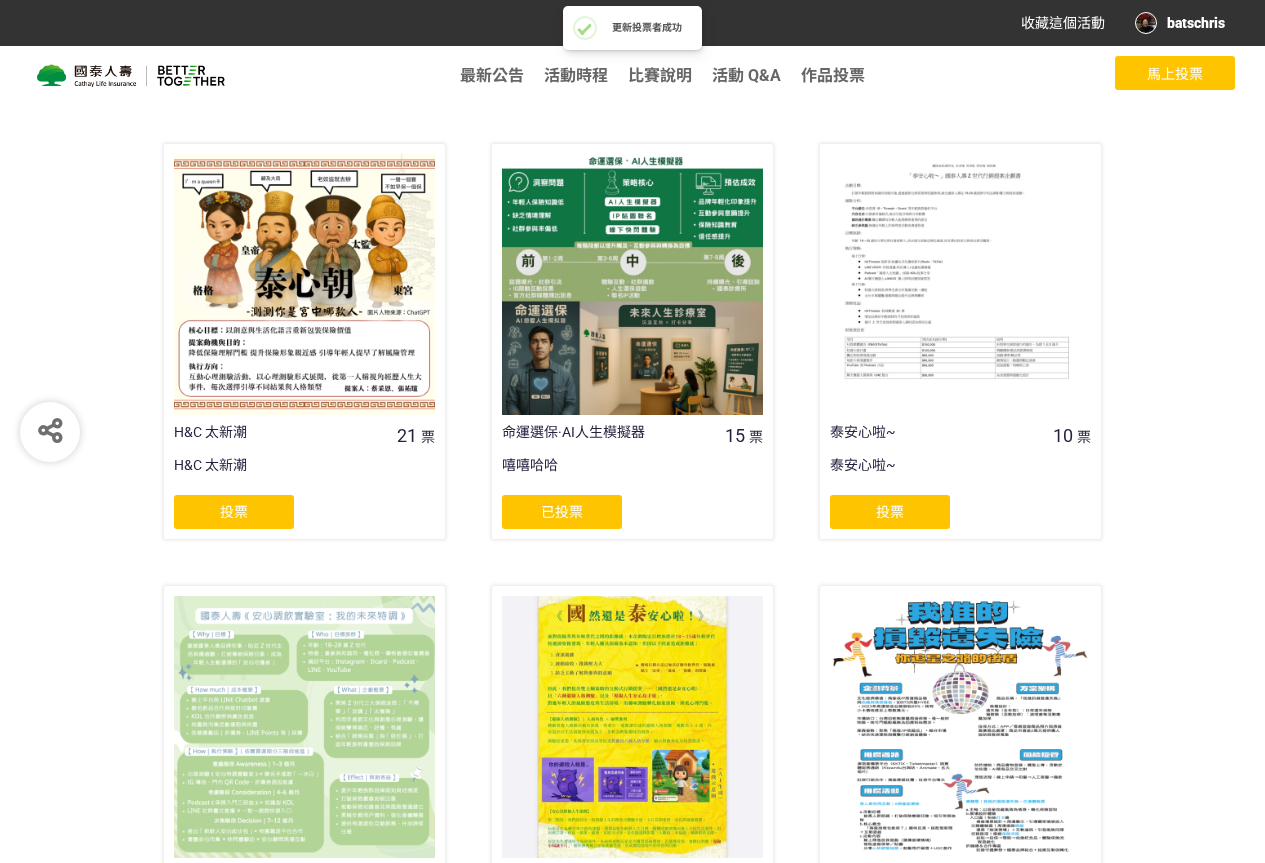 click on "投票" at bounding box center [890, 512] 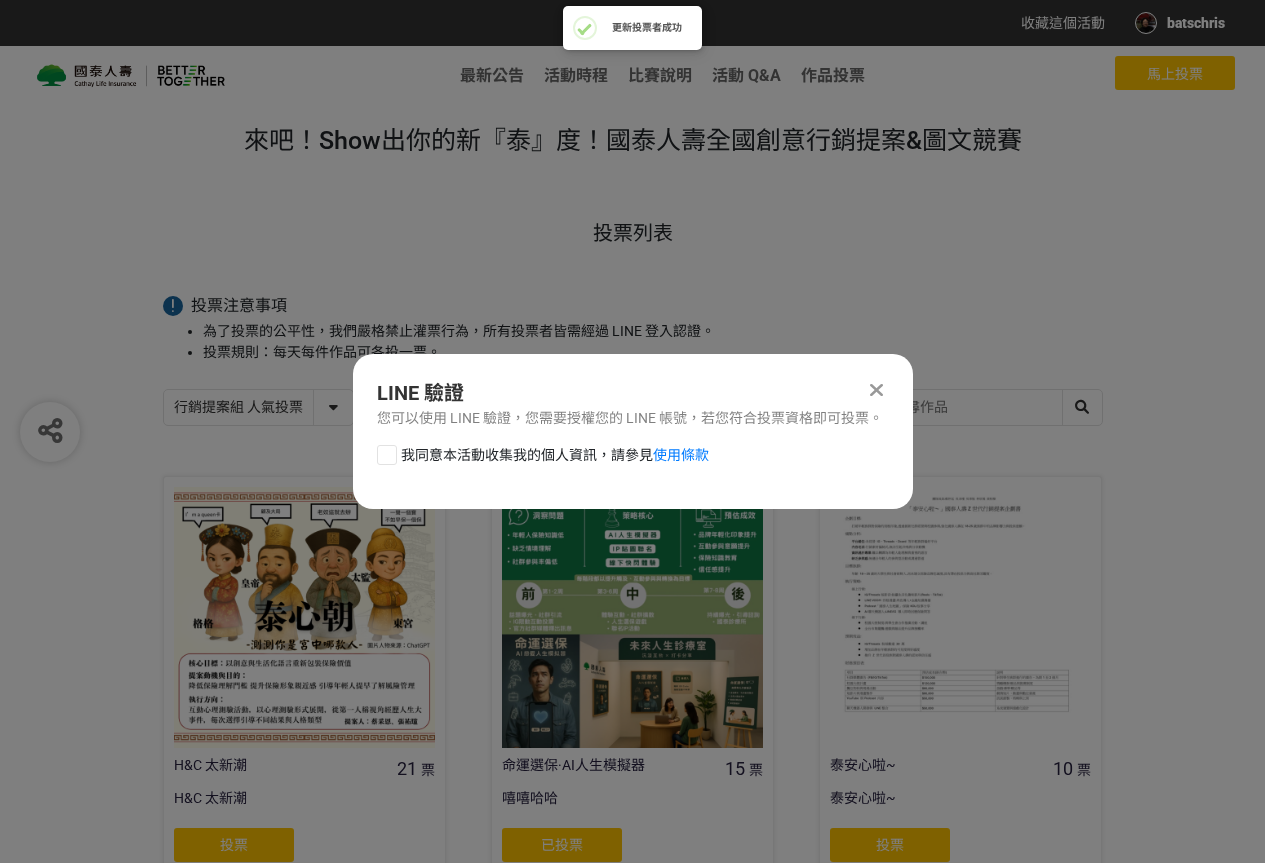 click on "我同意本活動收集我的個人資訊，請參見  使用條款" at bounding box center (555, 455) 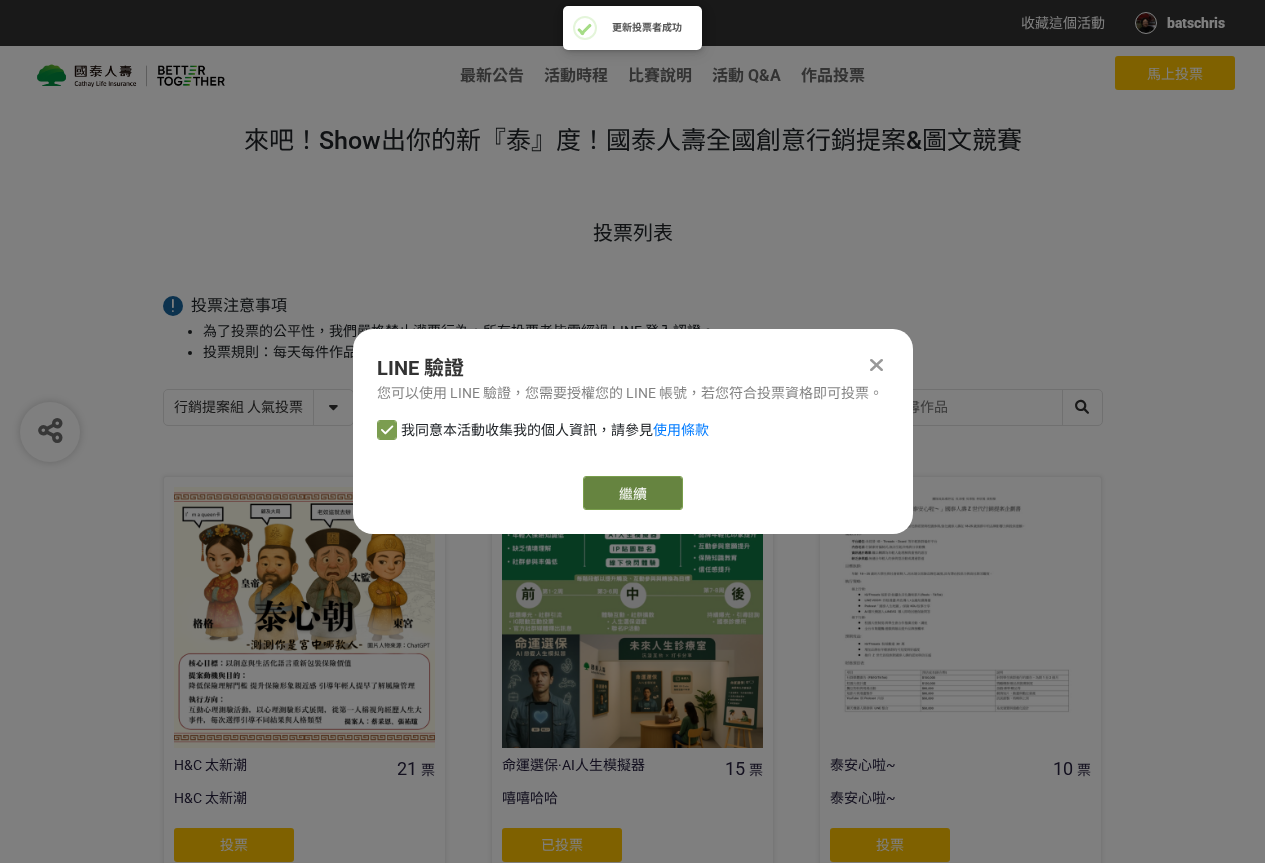 click on "繼續" at bounding box center [633, 493] 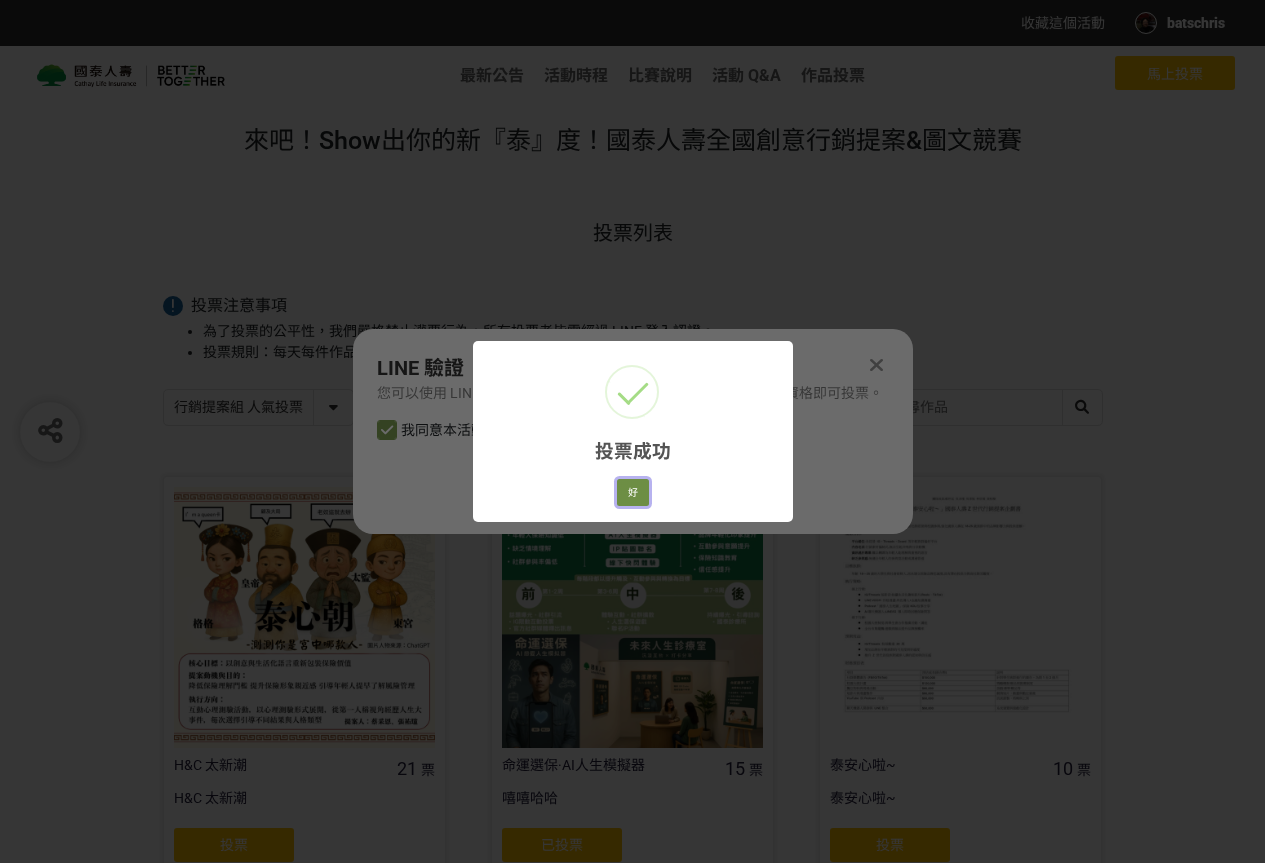 click on "好" at bounding box center (633, 493) 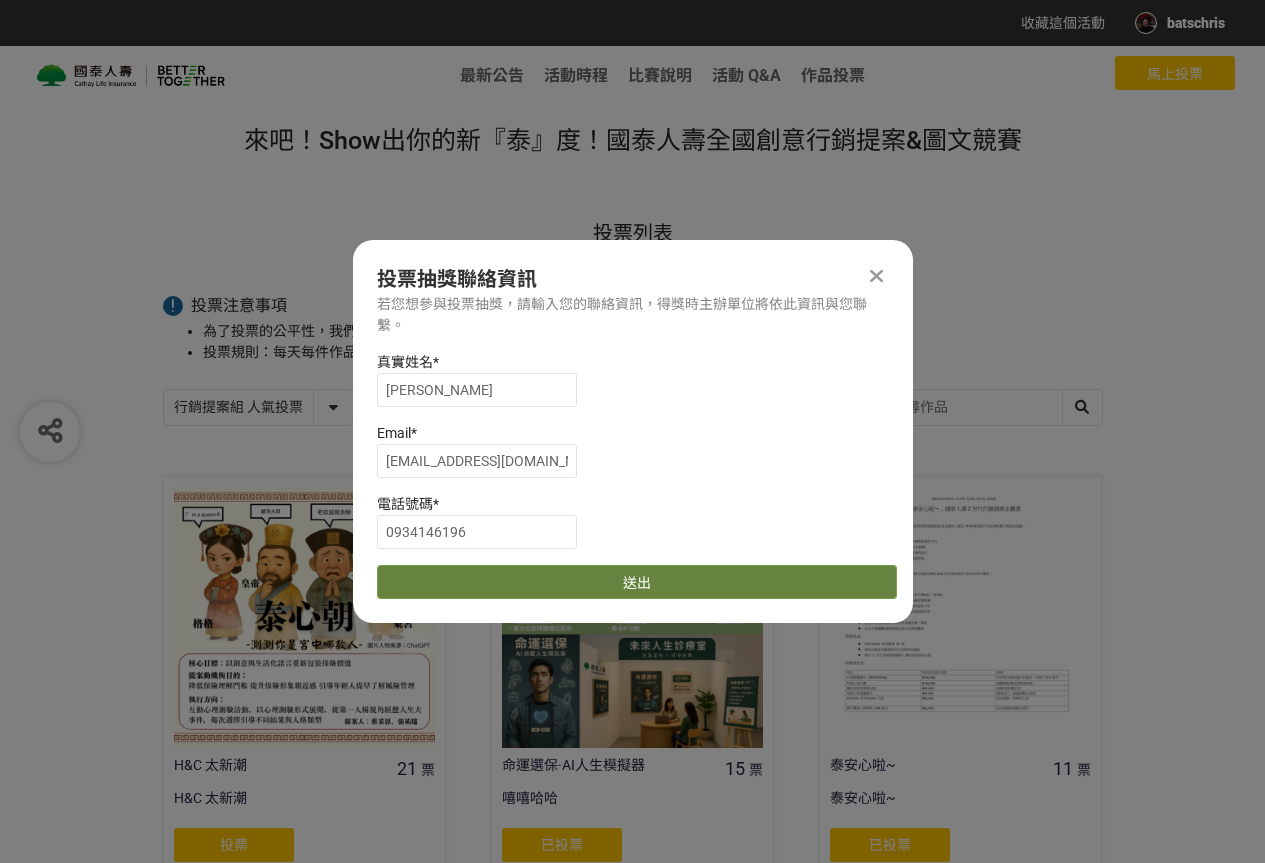 click on "送出" at bounding box center (637, 582) 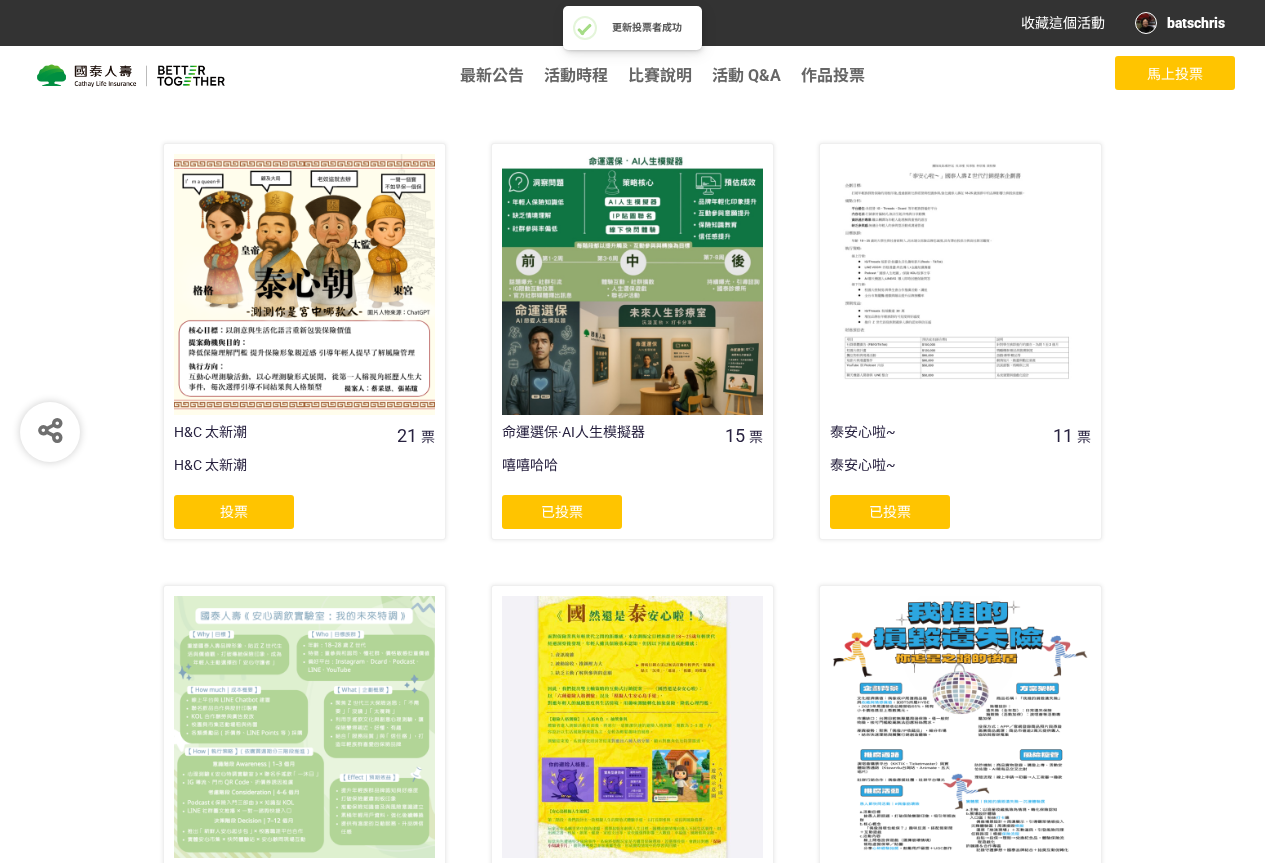 scroll, scrollTop: 666, scrollLeft: 0, axis: vertical 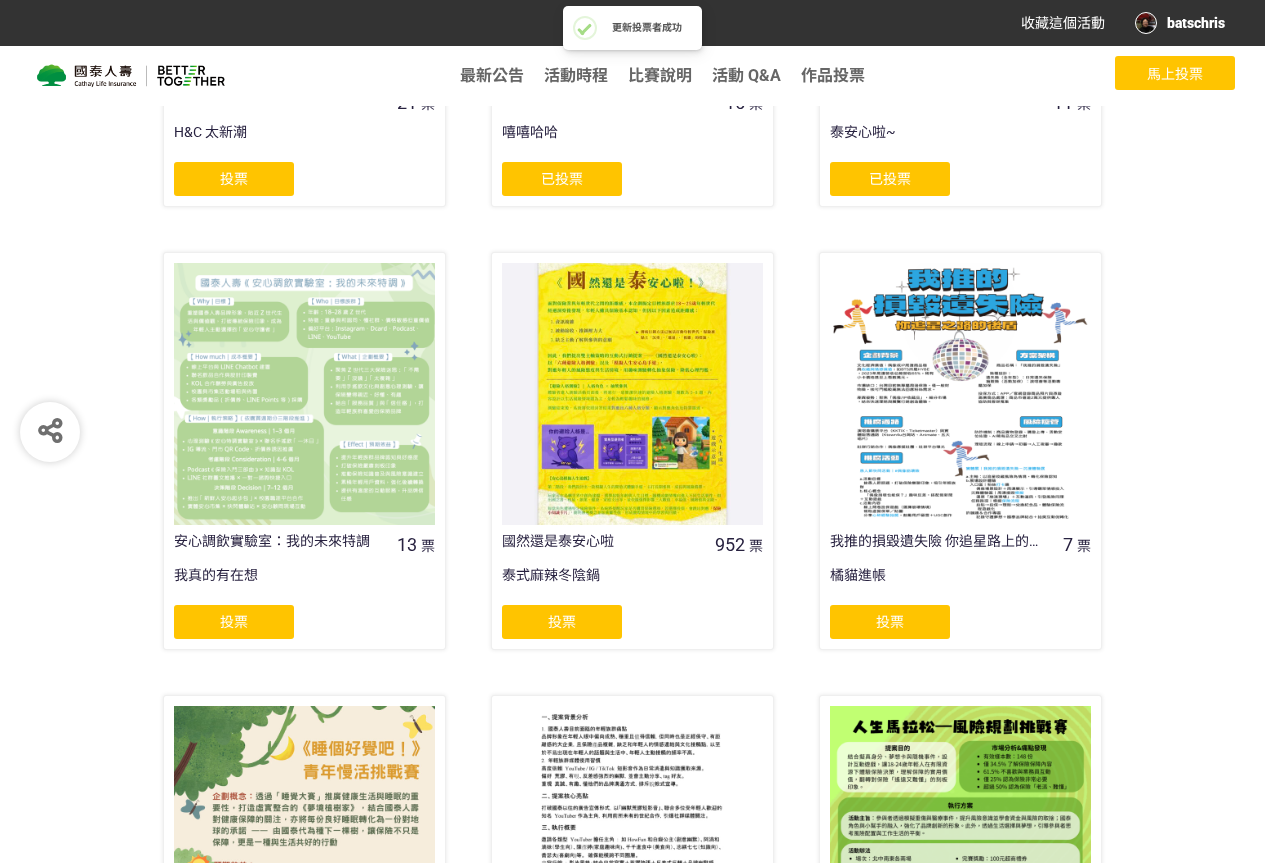 click on "投票" 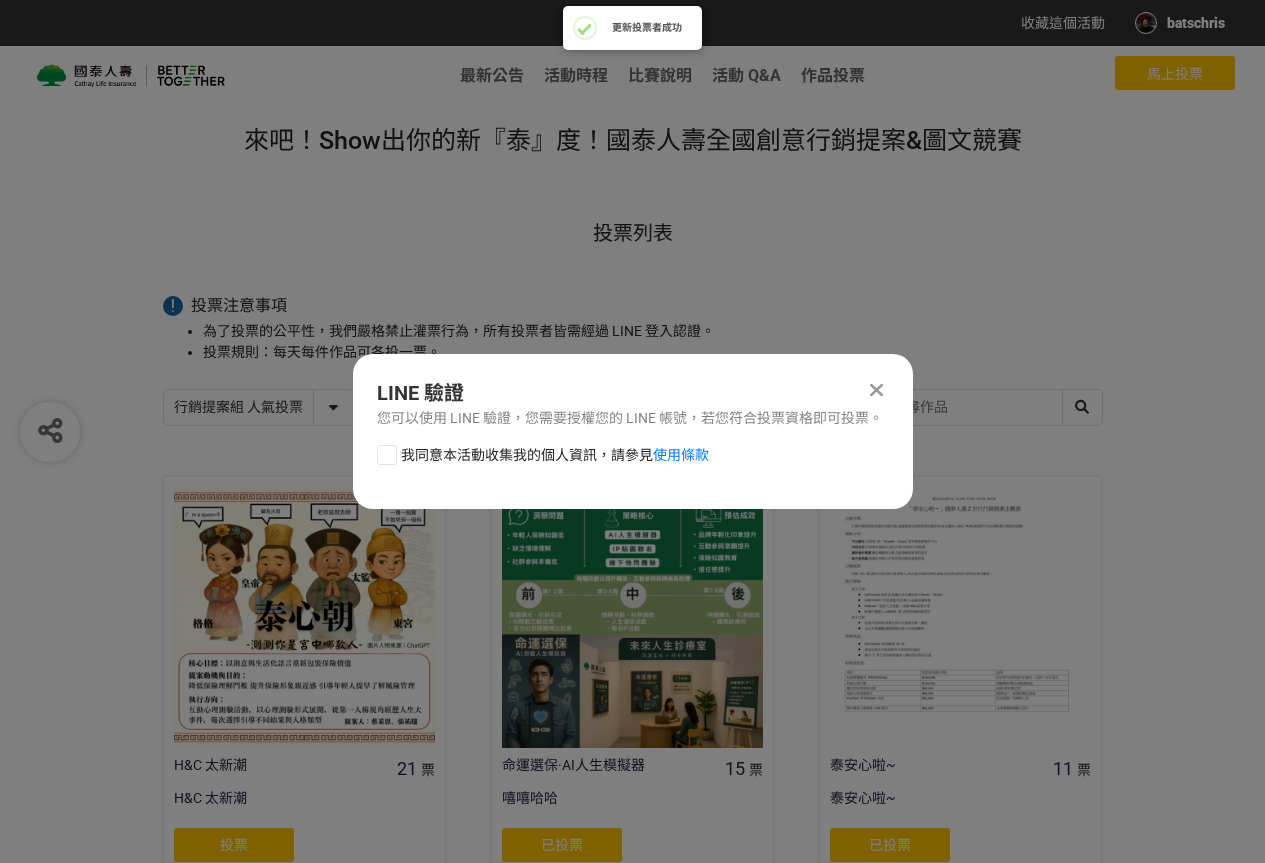 click on "我同意本活動收集我的個人資訊，請參見  使用條款" at bounding box center [555, 455] 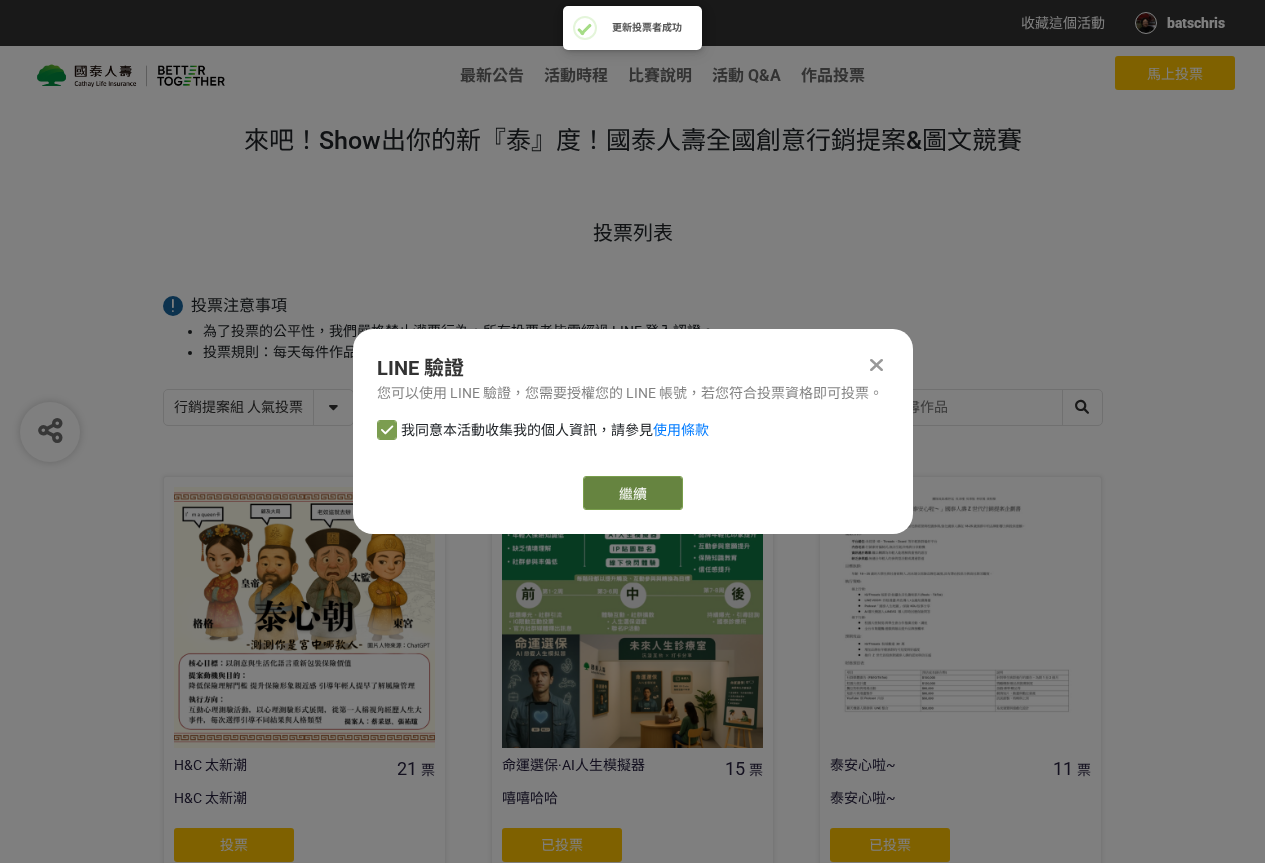 click on "繼續" at bounding box center [633, 493] 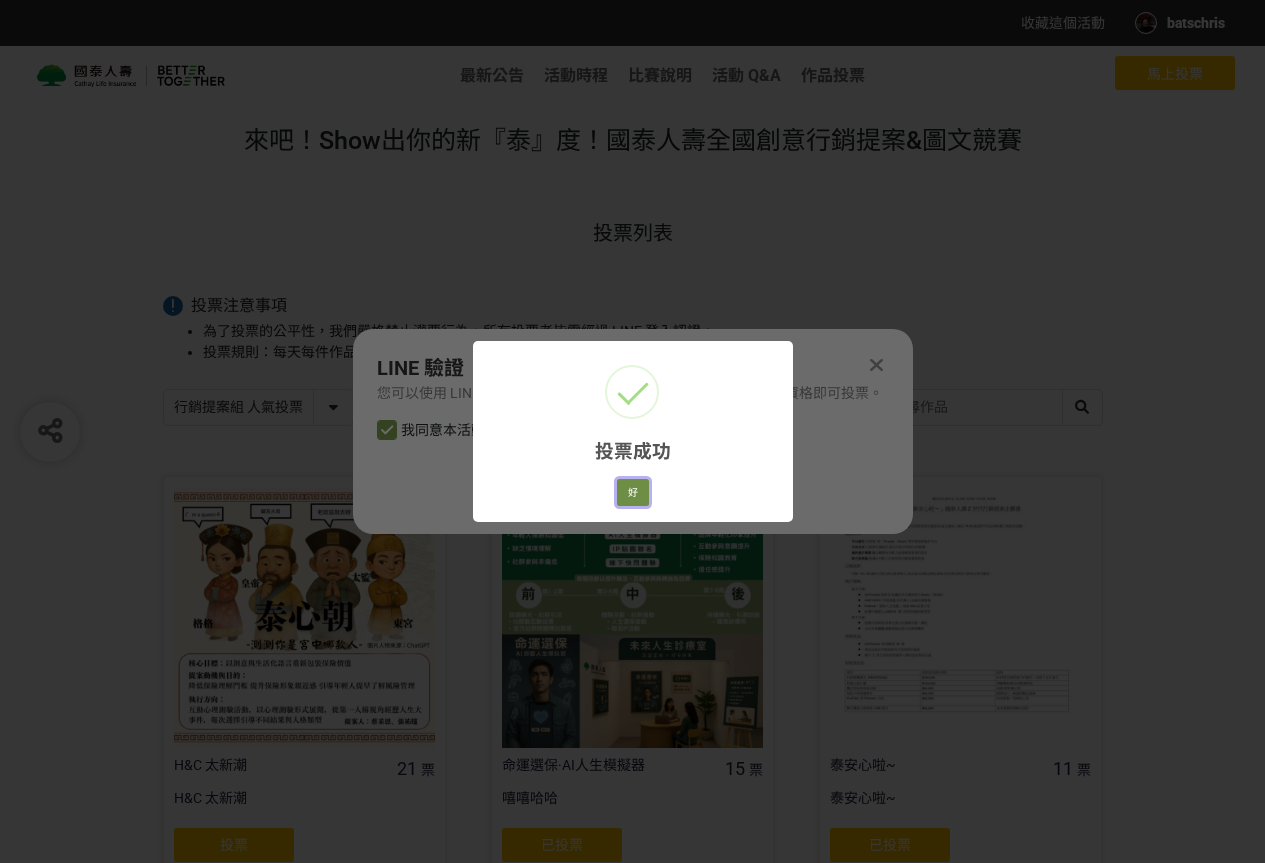 click on "好" at bounding box center (633, 493) 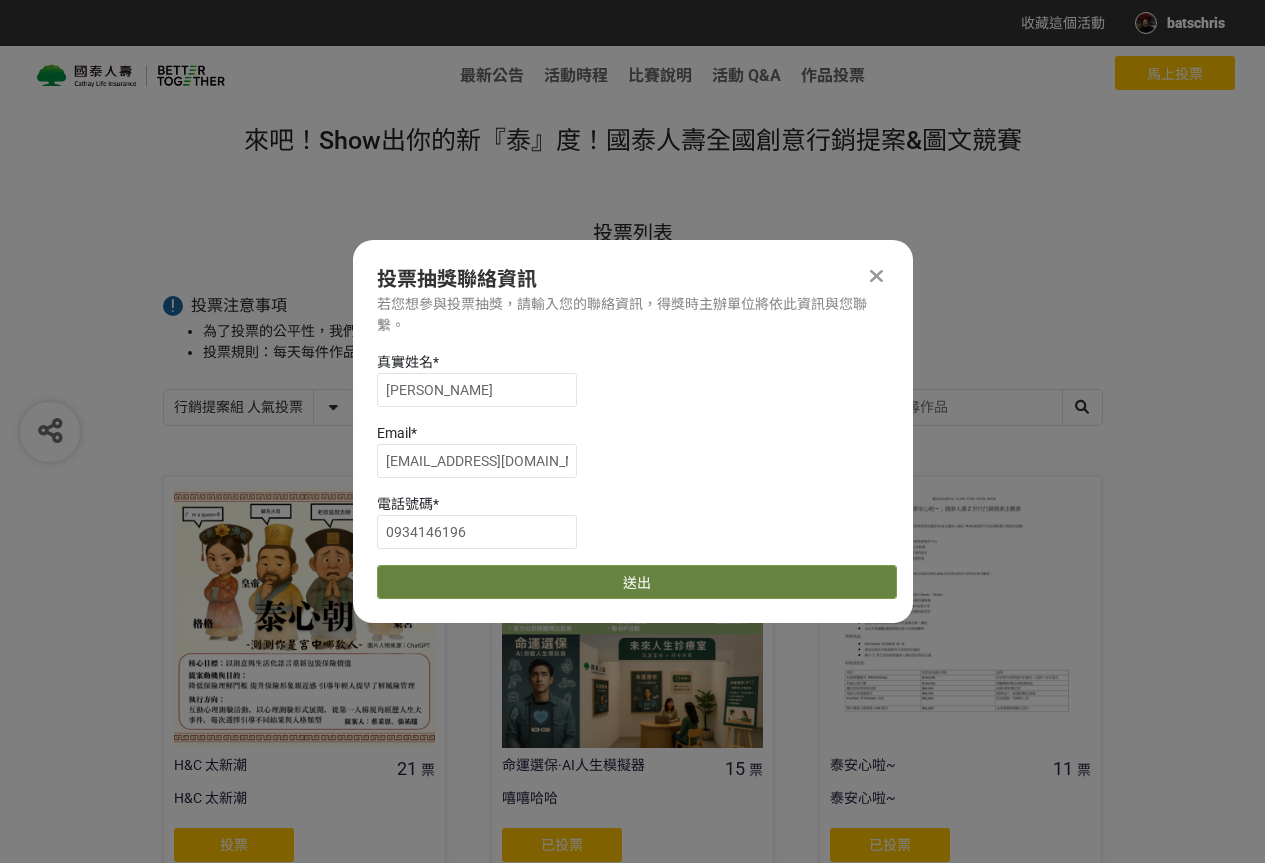 click on "送出" at bounding box center (637, 582) 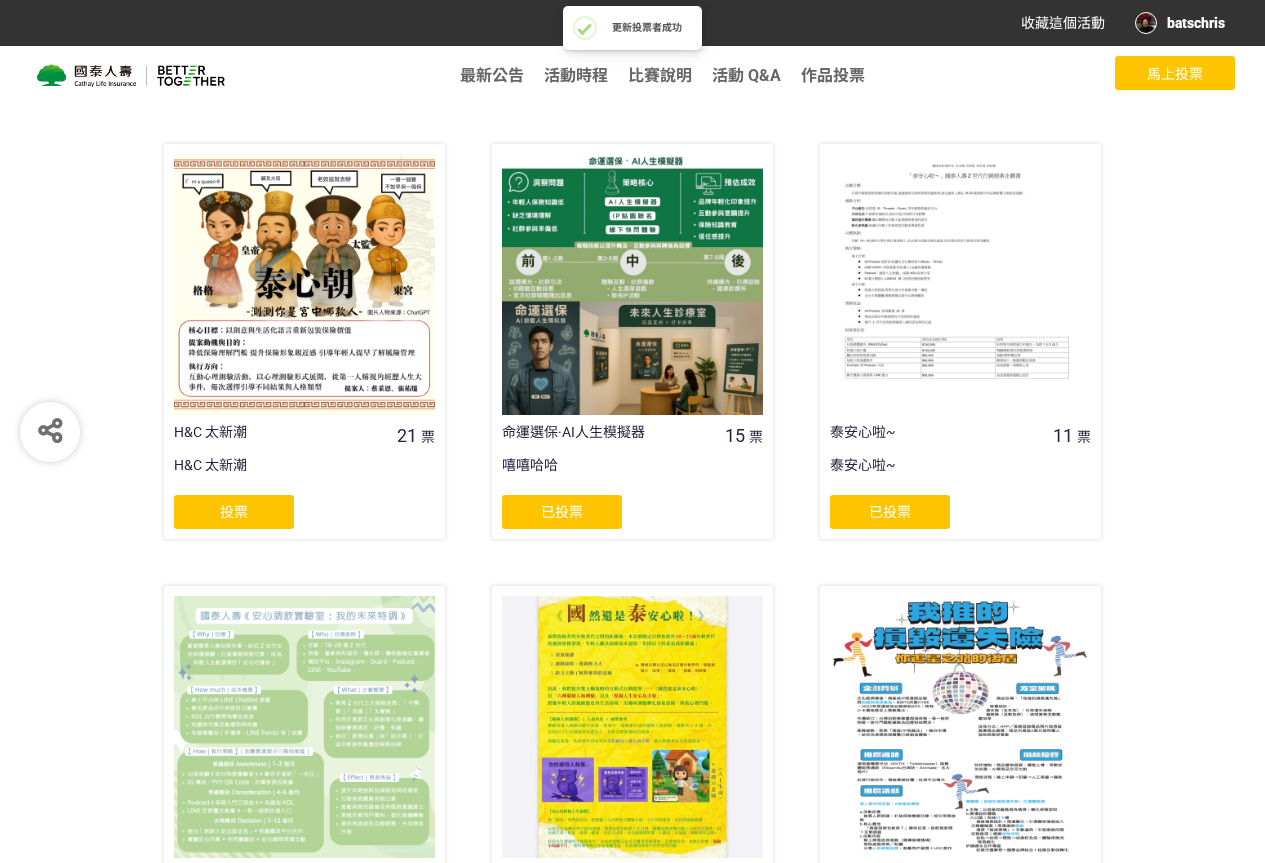 scroll, scrollTop: 0, scrollLeft: 0, axis: both 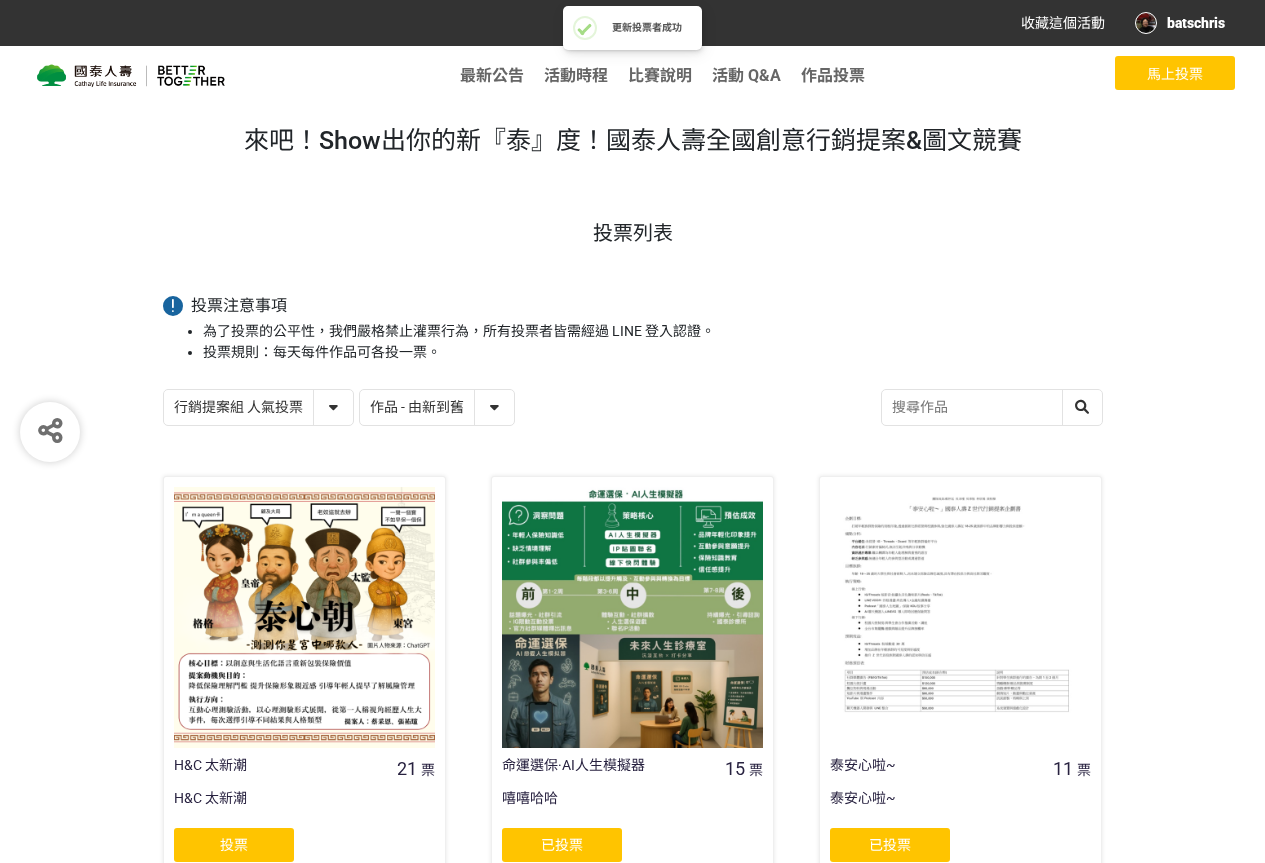 click on "創意圖文組 人氣投票 行銷提案組 人氣投票" at bounding box center [258, 407] 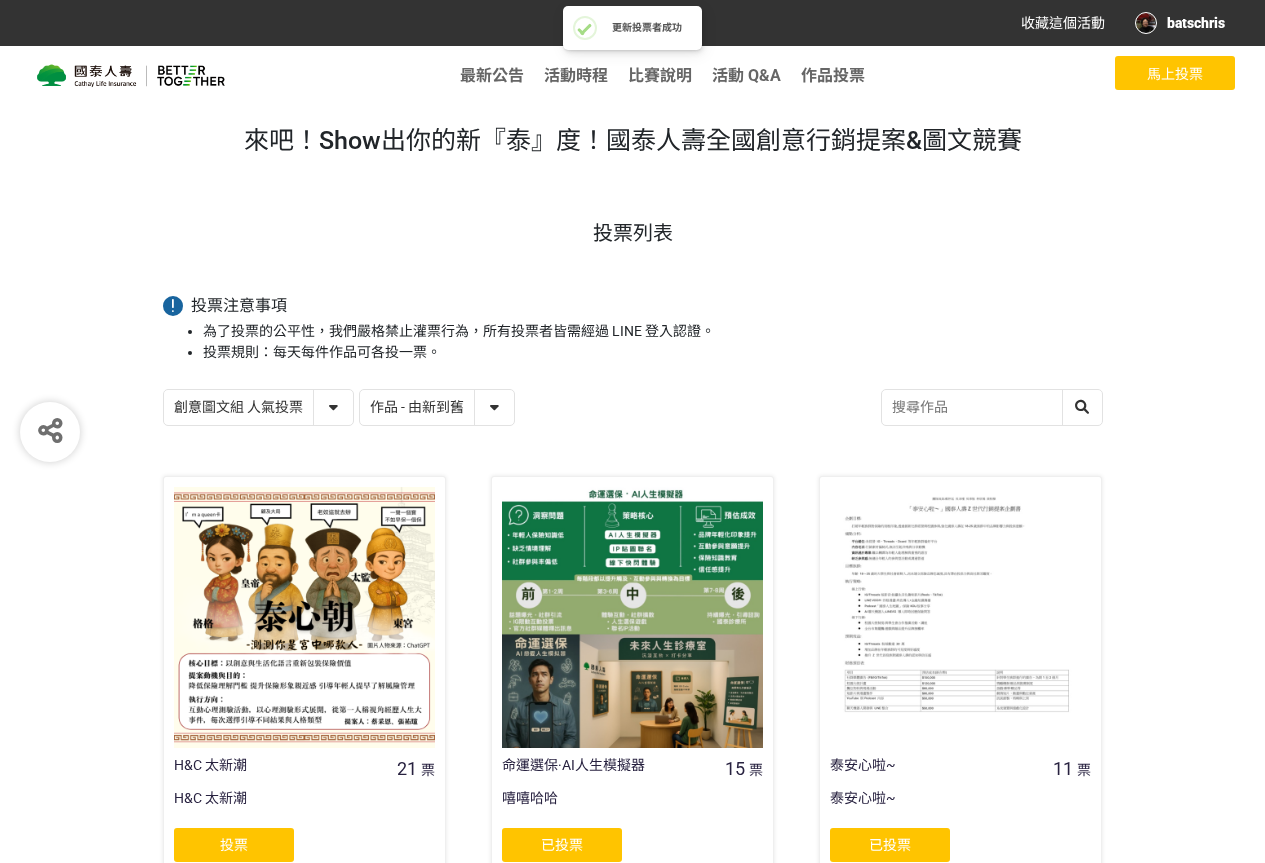 click on "創意圖文組 人氣投票 行銷提案組 人氣投票" at bounding box center [258, 407] 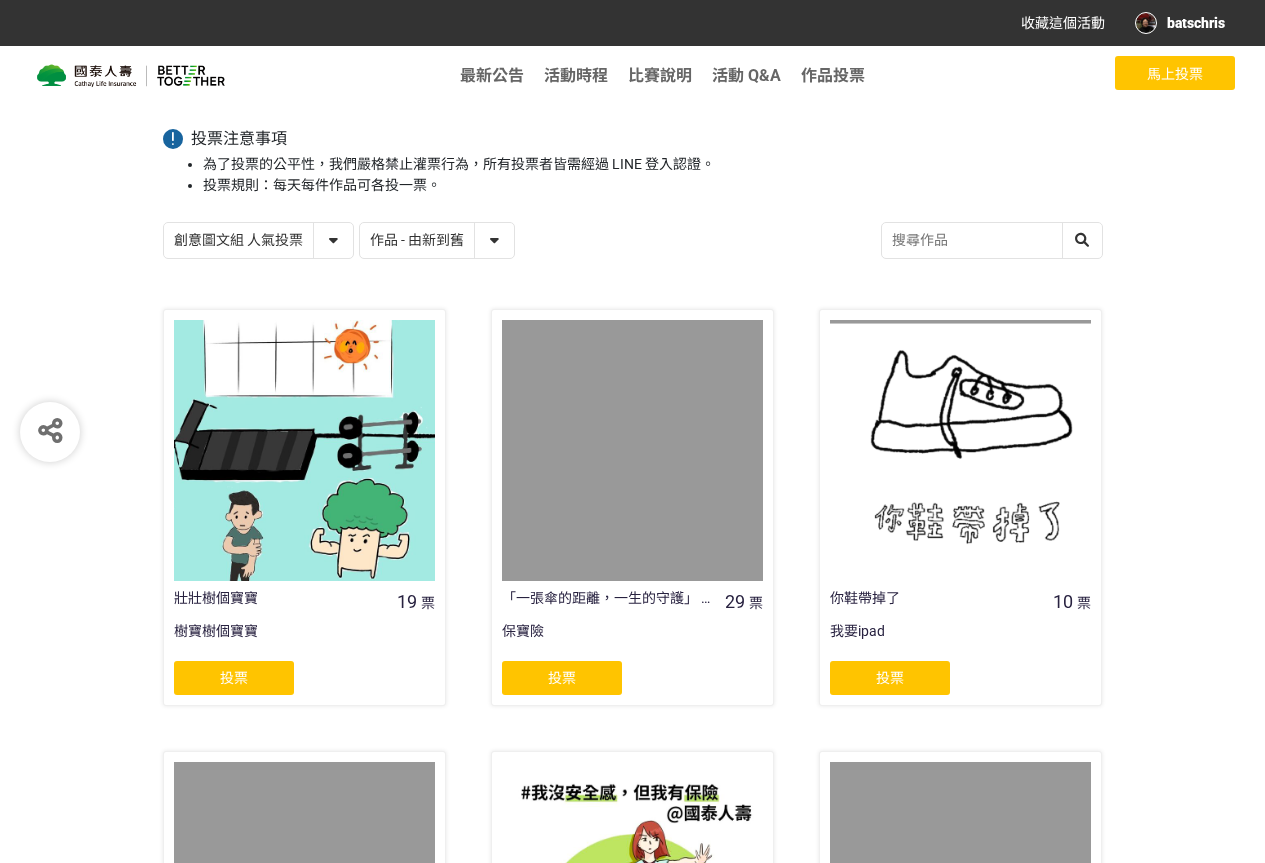 scroll, scrollTop: 333, scrollLeft: 0, axis: vertical 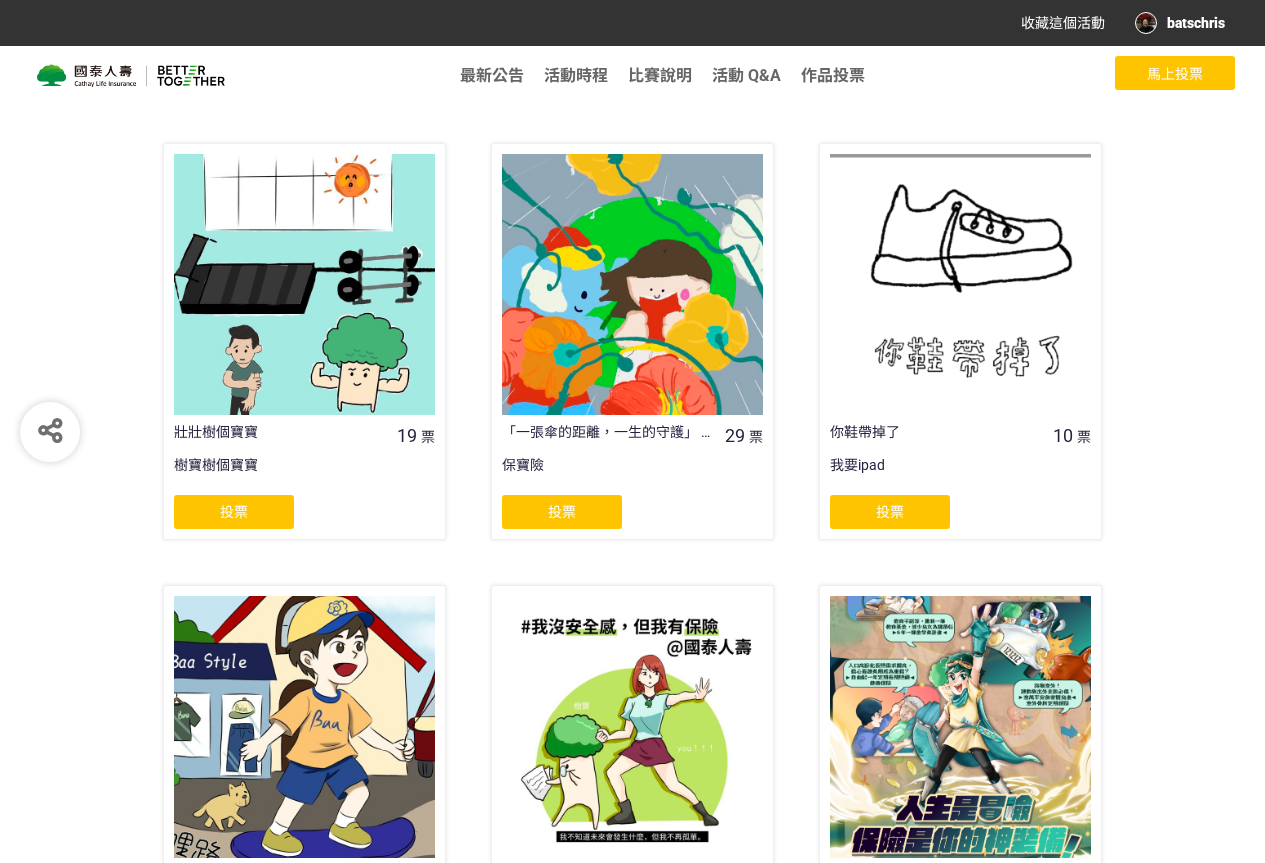 click on "投票" 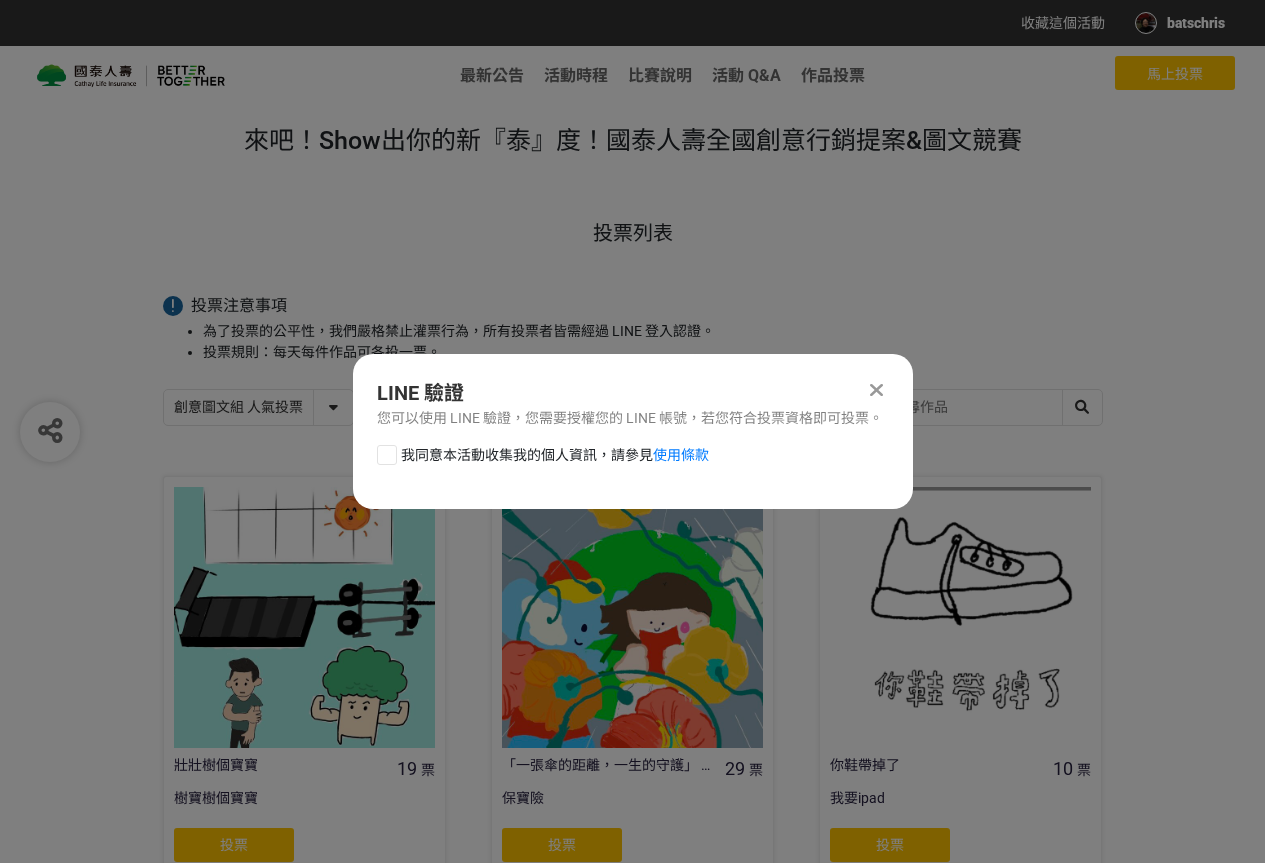 scroll, scrollTop: 0, scrollLeft: 0, axis: both 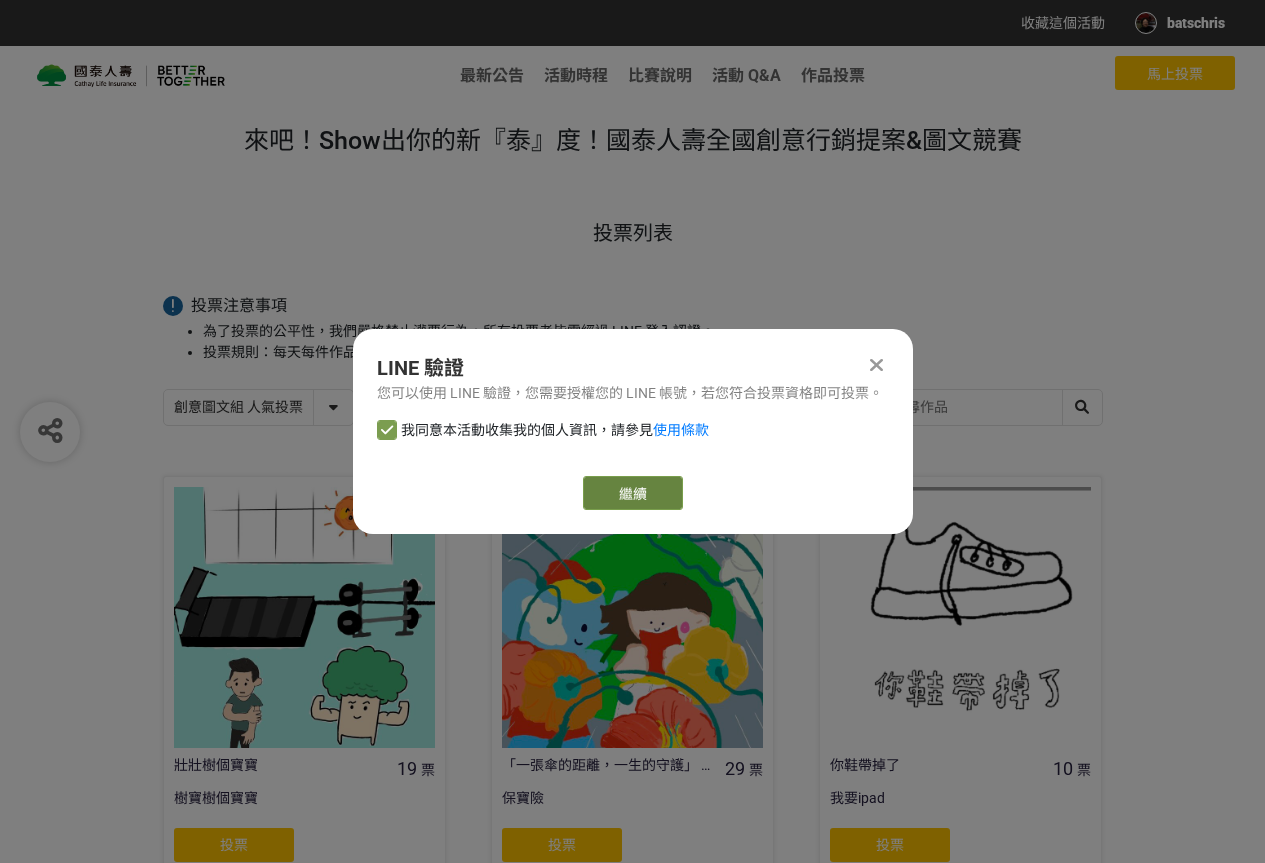 click on "繼續" at bounding box center (633, 493) 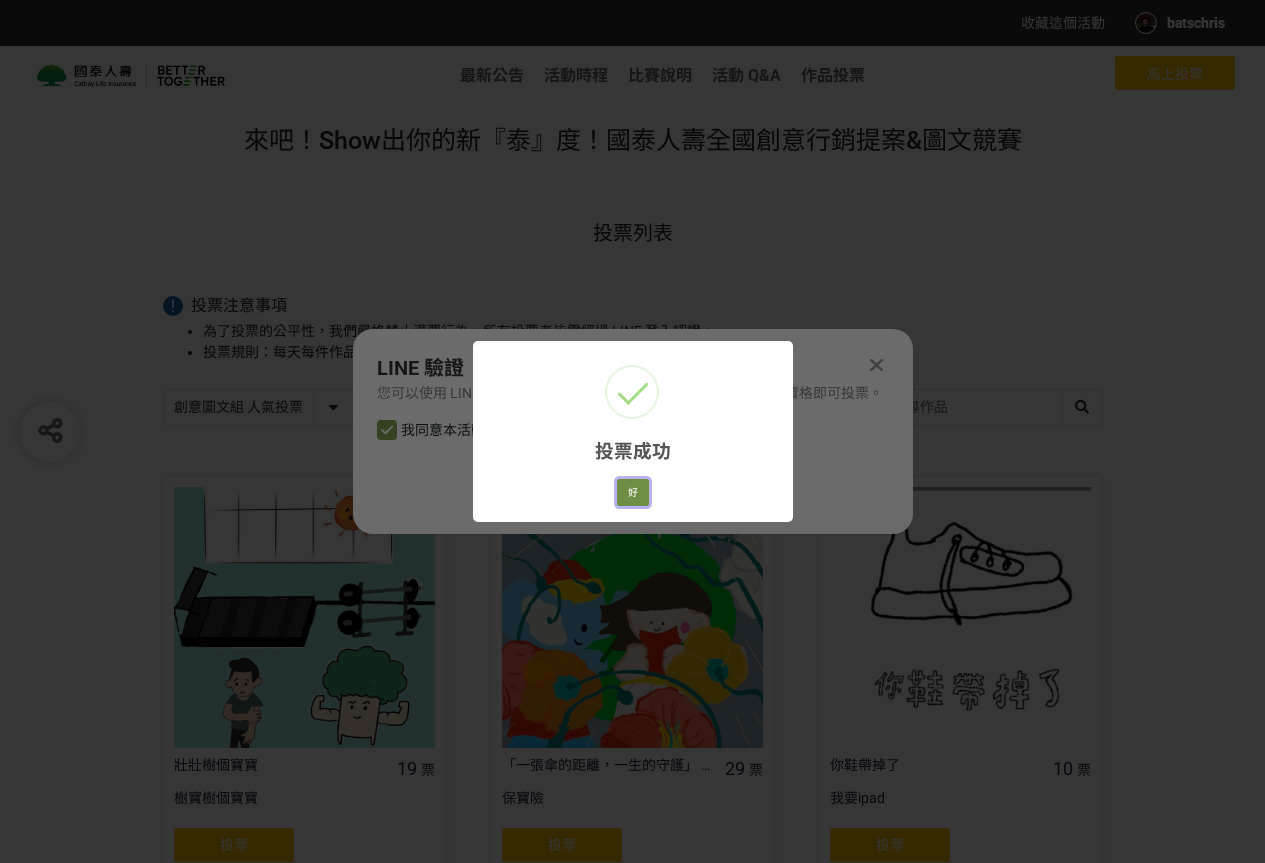 click on "好" at bounding box center [633, 493] 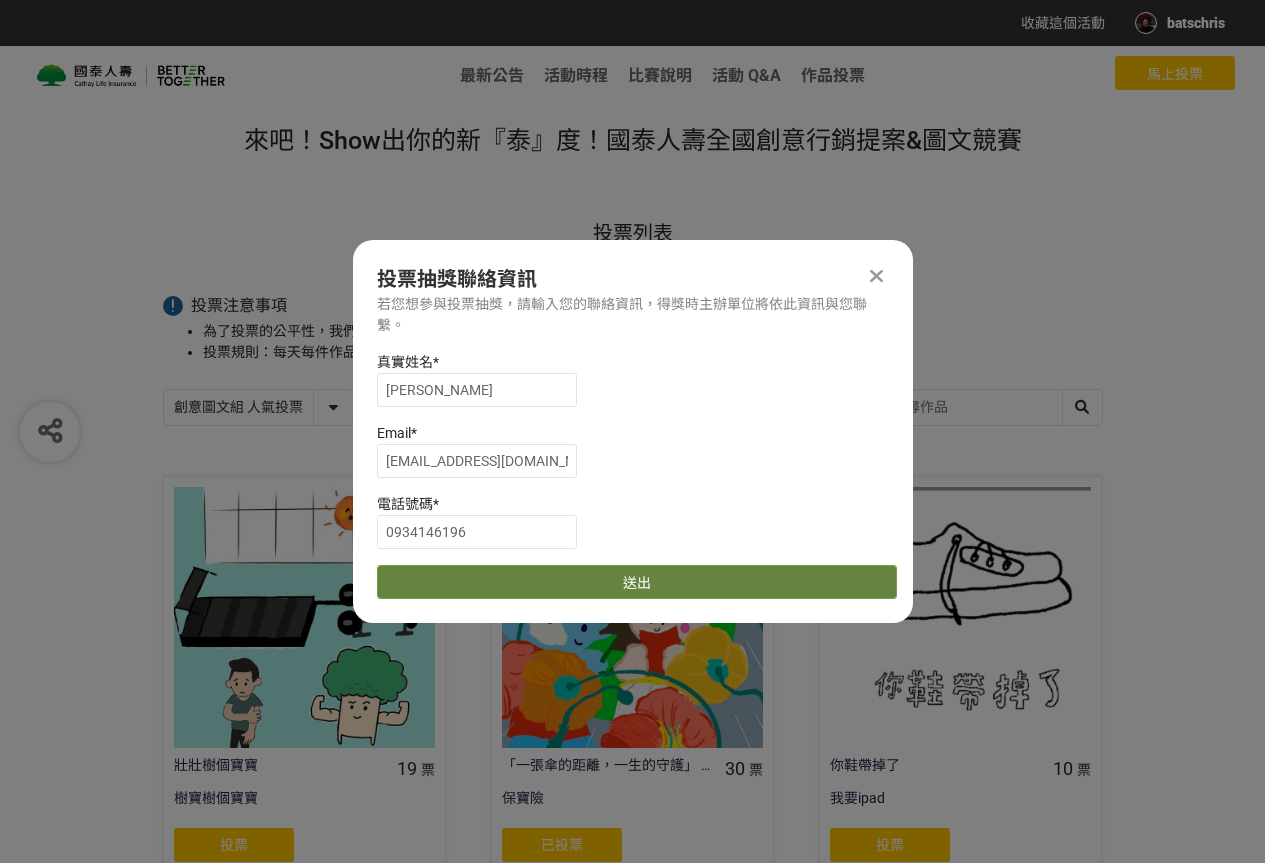 click on "送出" at bounding box center (637, 582) 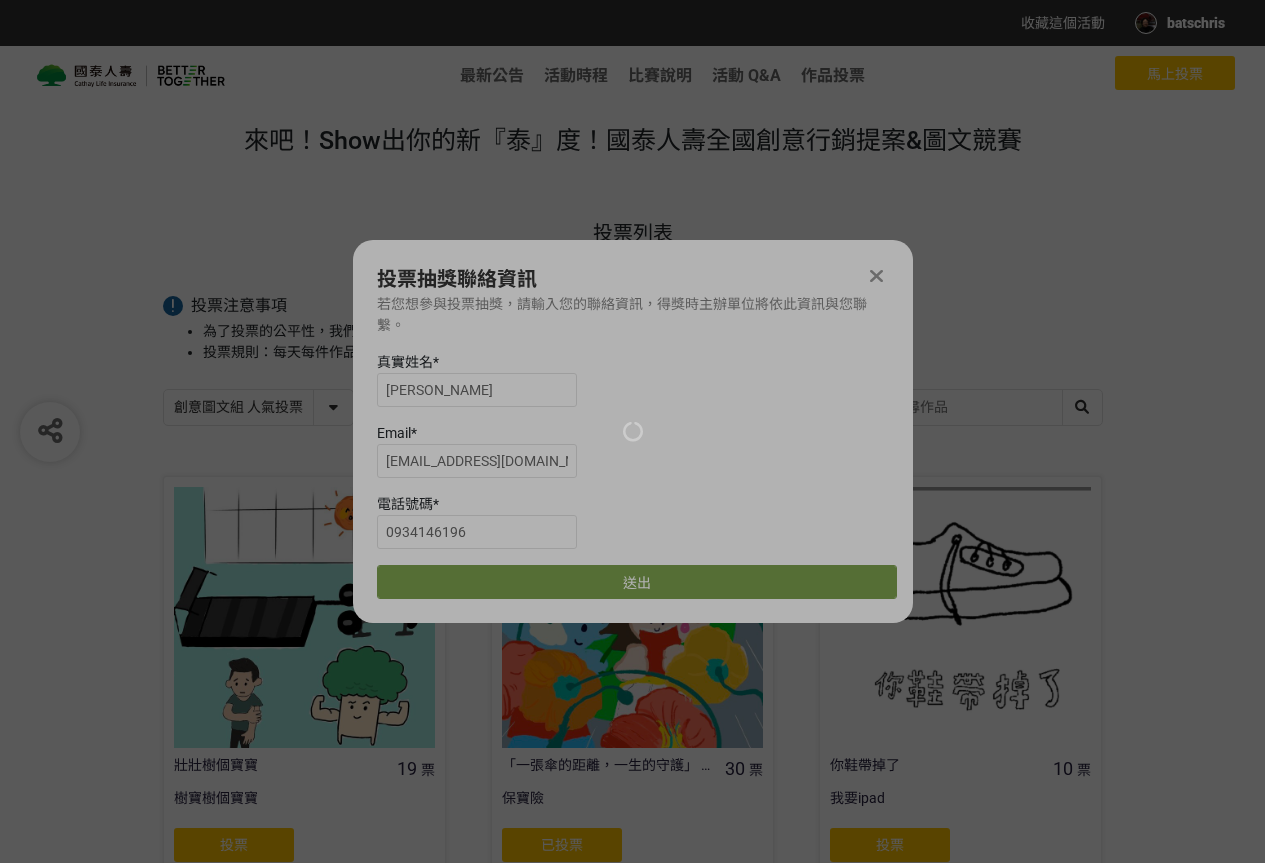 scroll, scrollTop: 333, scrollLeft: 0, axis: vertical 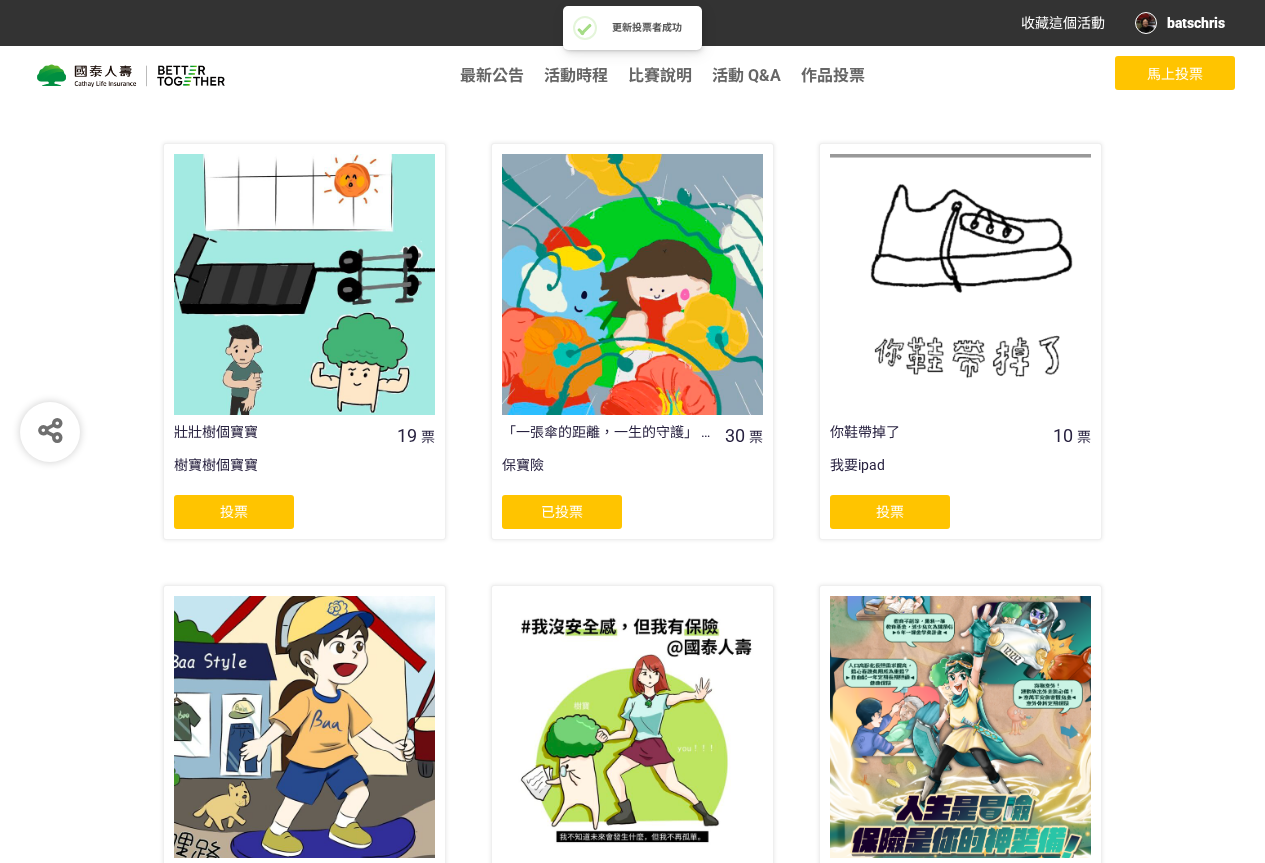 click on "投票" 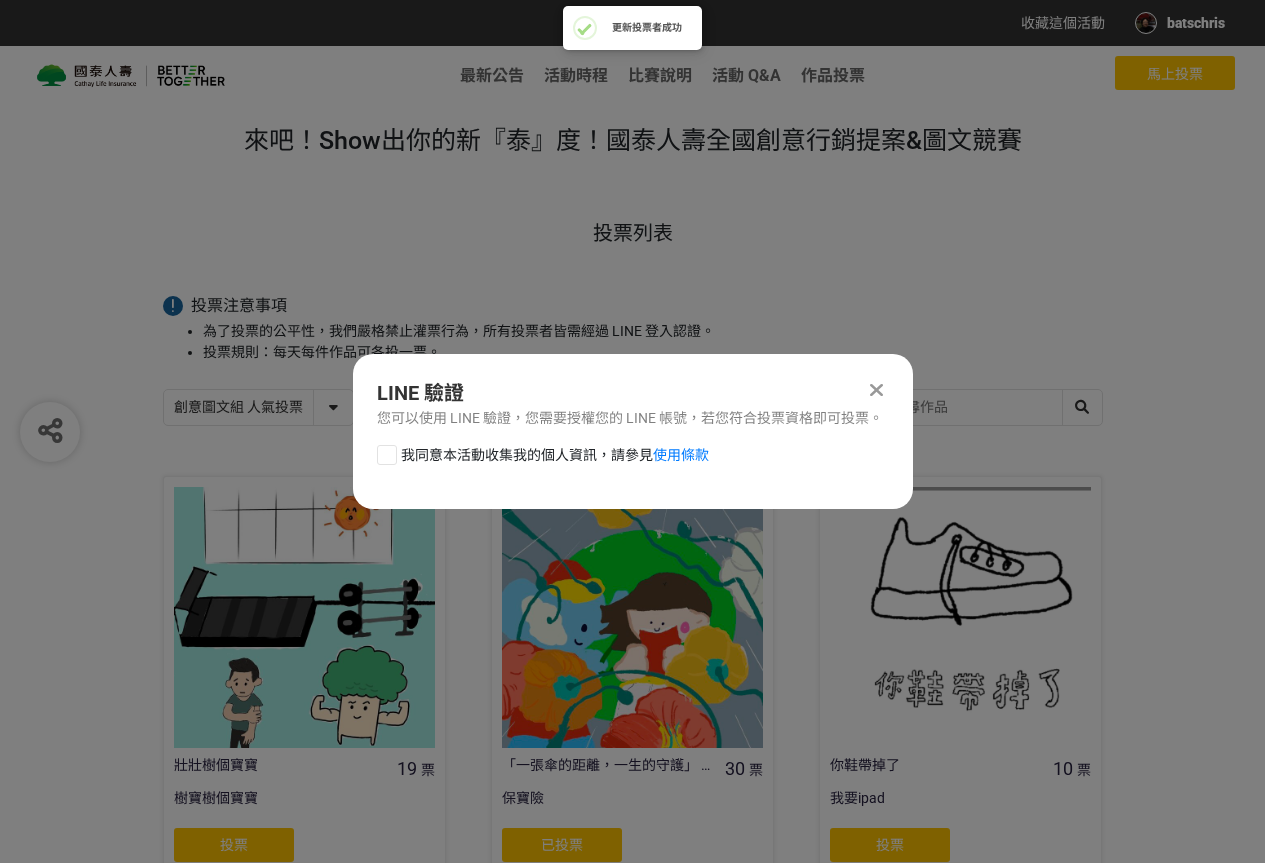 scroll, scrollTop: 0, scrollLeft: 0, axis: both 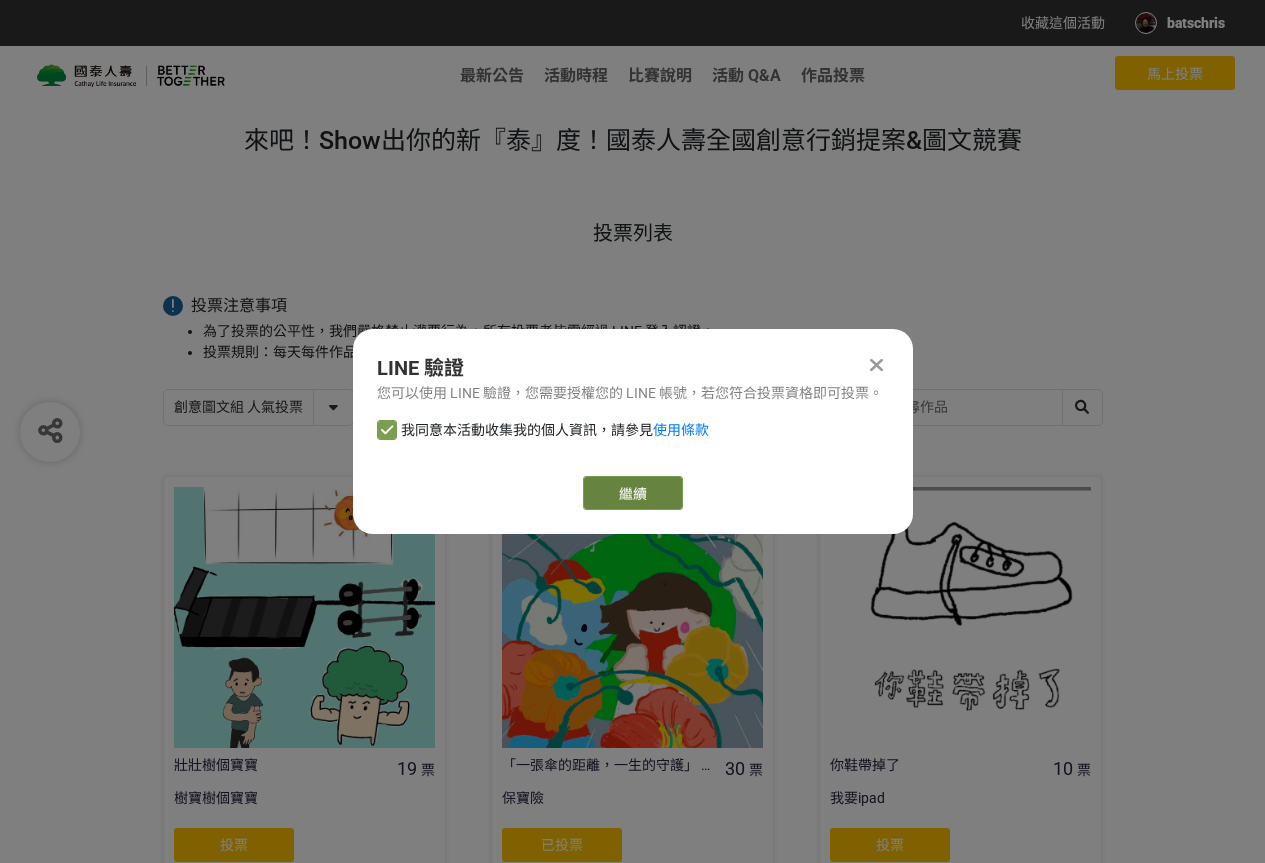 click on "繼續" at bounding box center (633, 493) 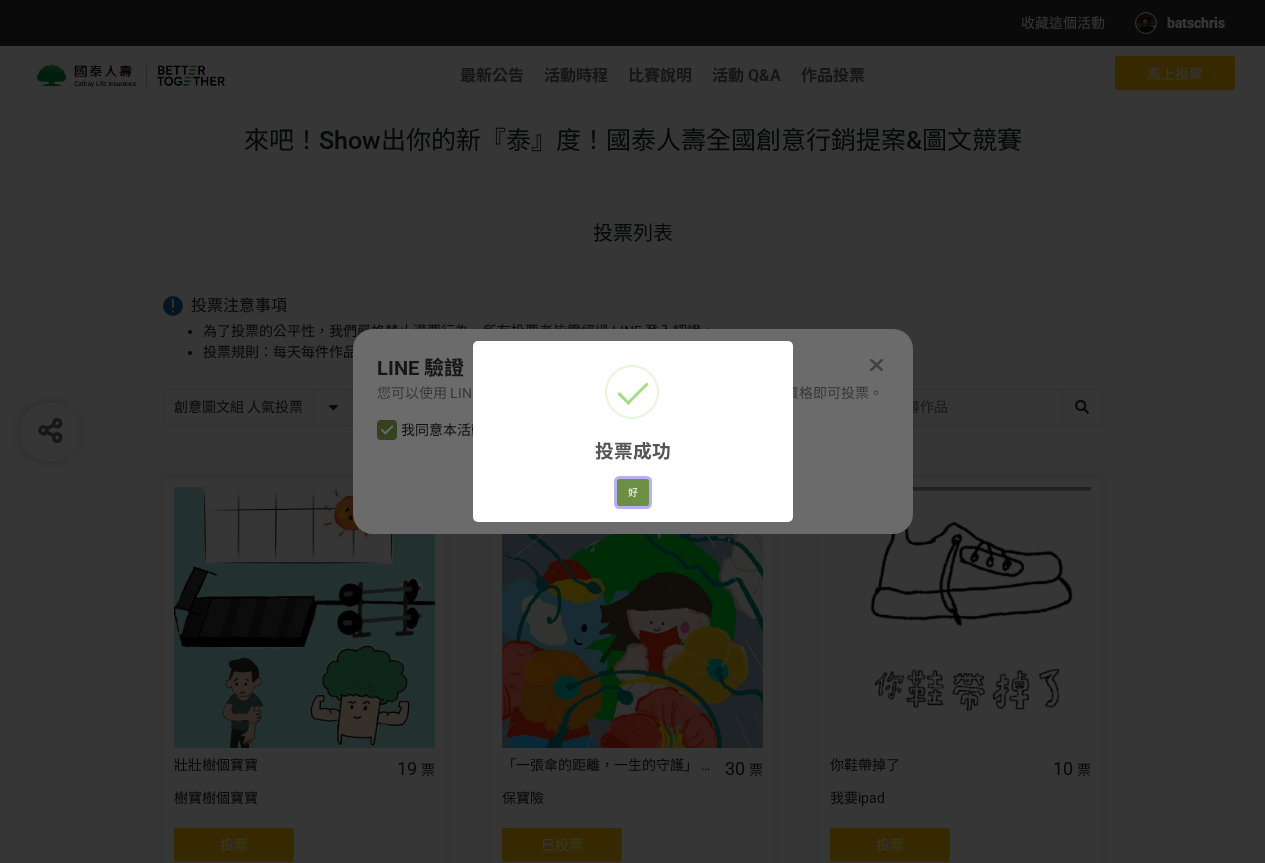 click on "好" at bounding box center [633, 493] 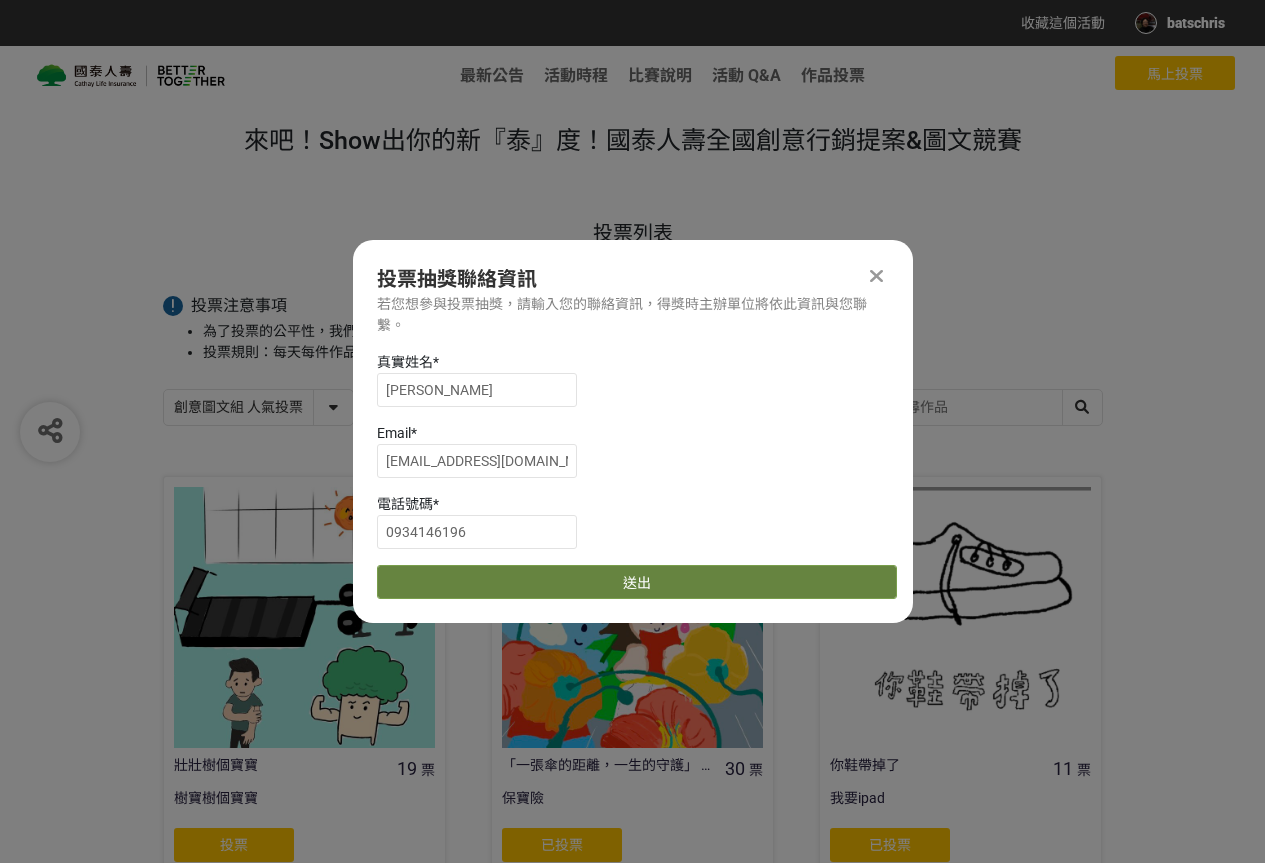 click on "送出" at bounding box center (637, 582) 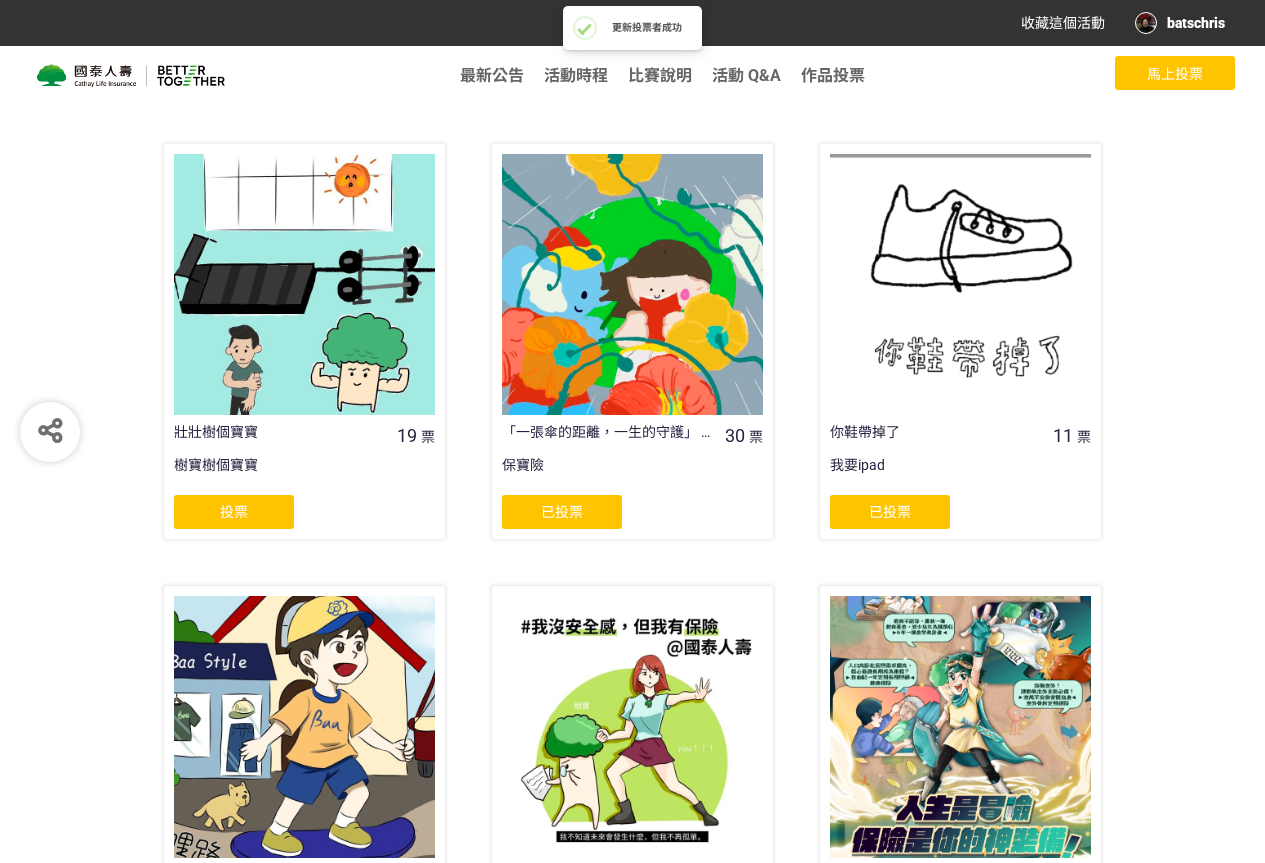 scroll, scrollTop: 833, scrollLeft: 0, axis: vertical 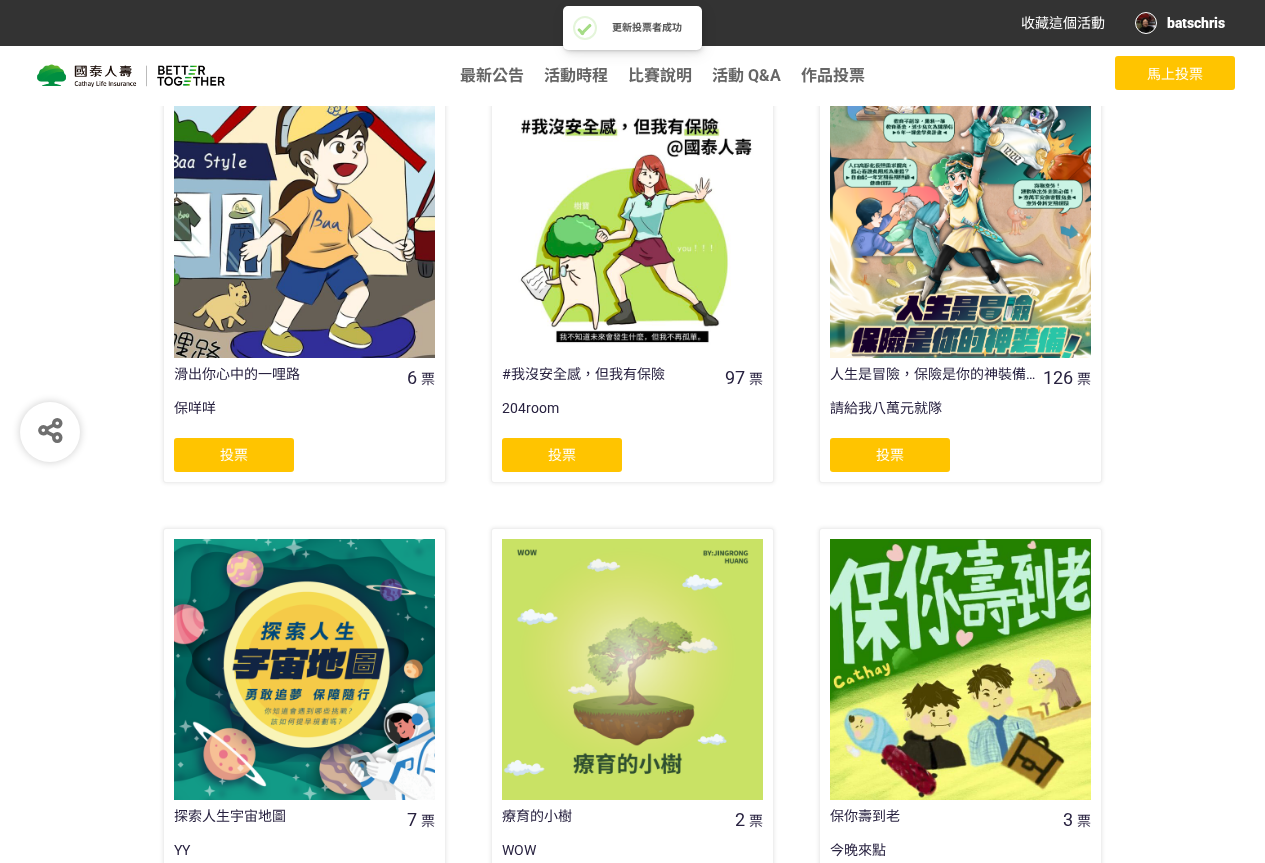 click on "投票" 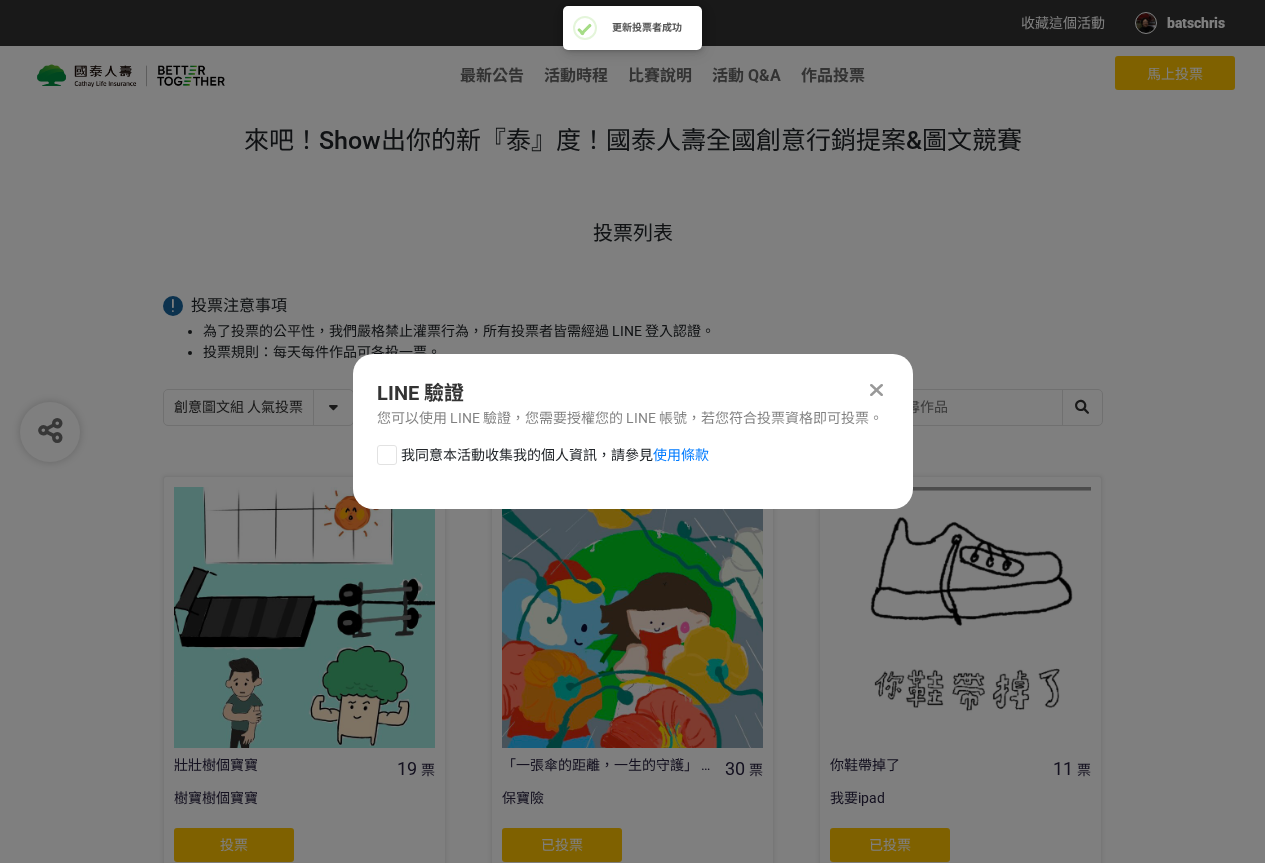 click on "我同意本活動收集我的個人資訊，請參見  使用條款" at bounding box center (555, 455) 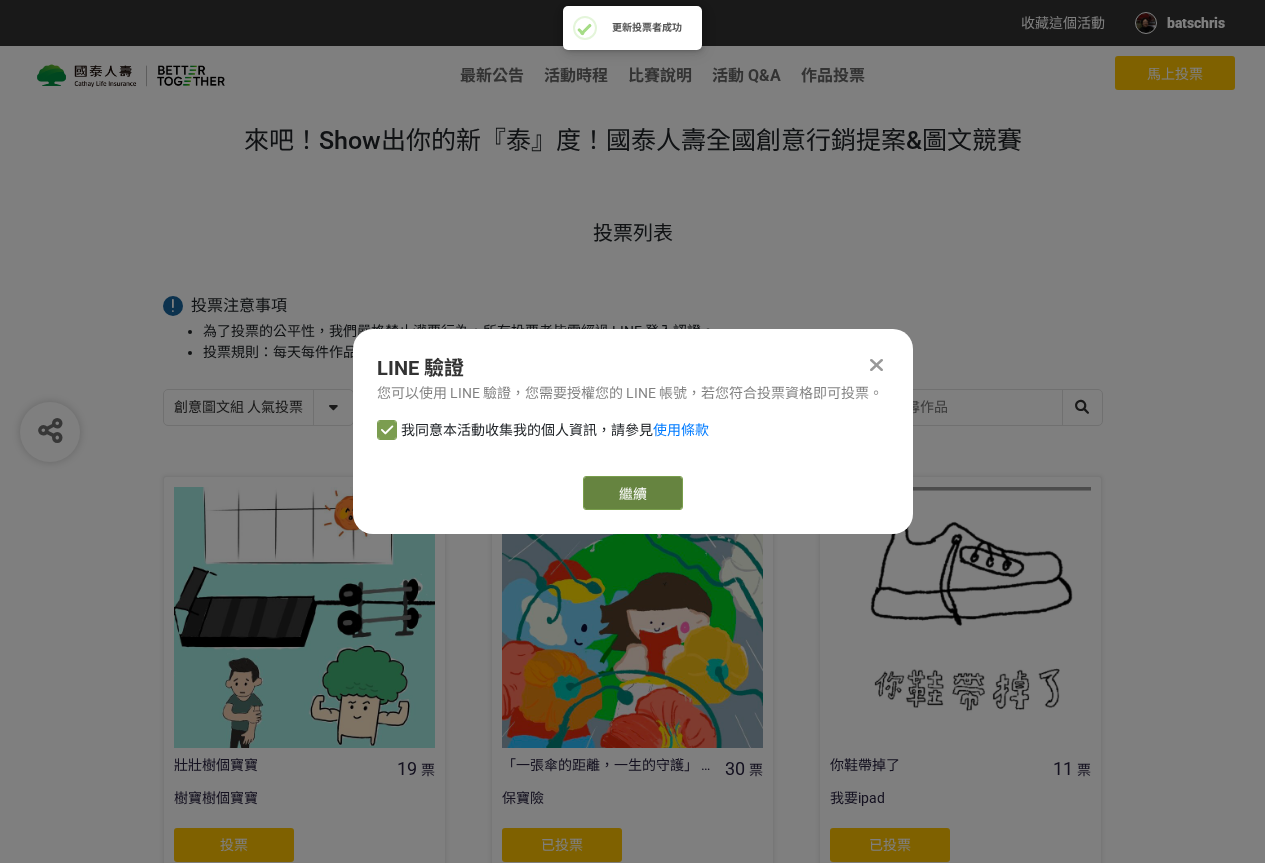 click on "繼續" at bounding box center (633, 493) 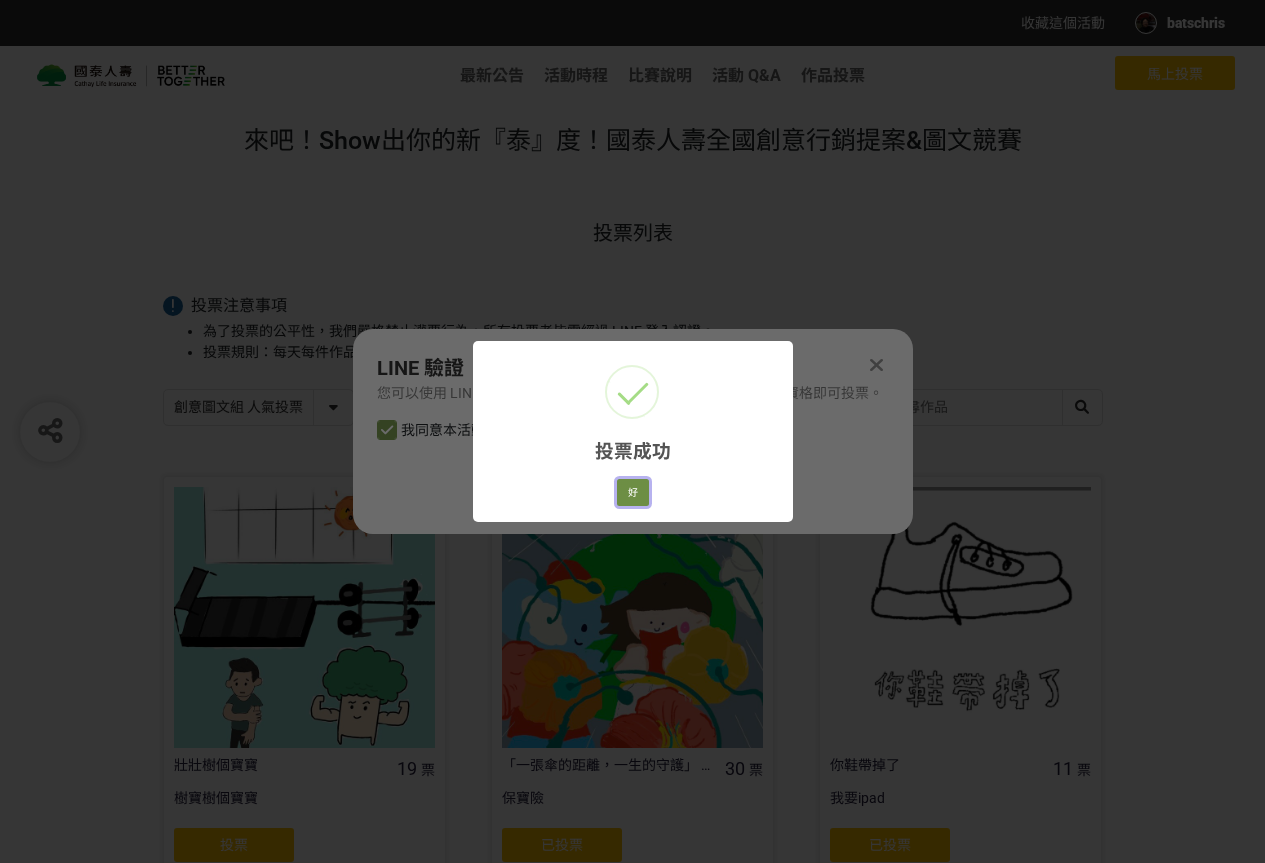 click on "好" at bounding box center [633, 493] 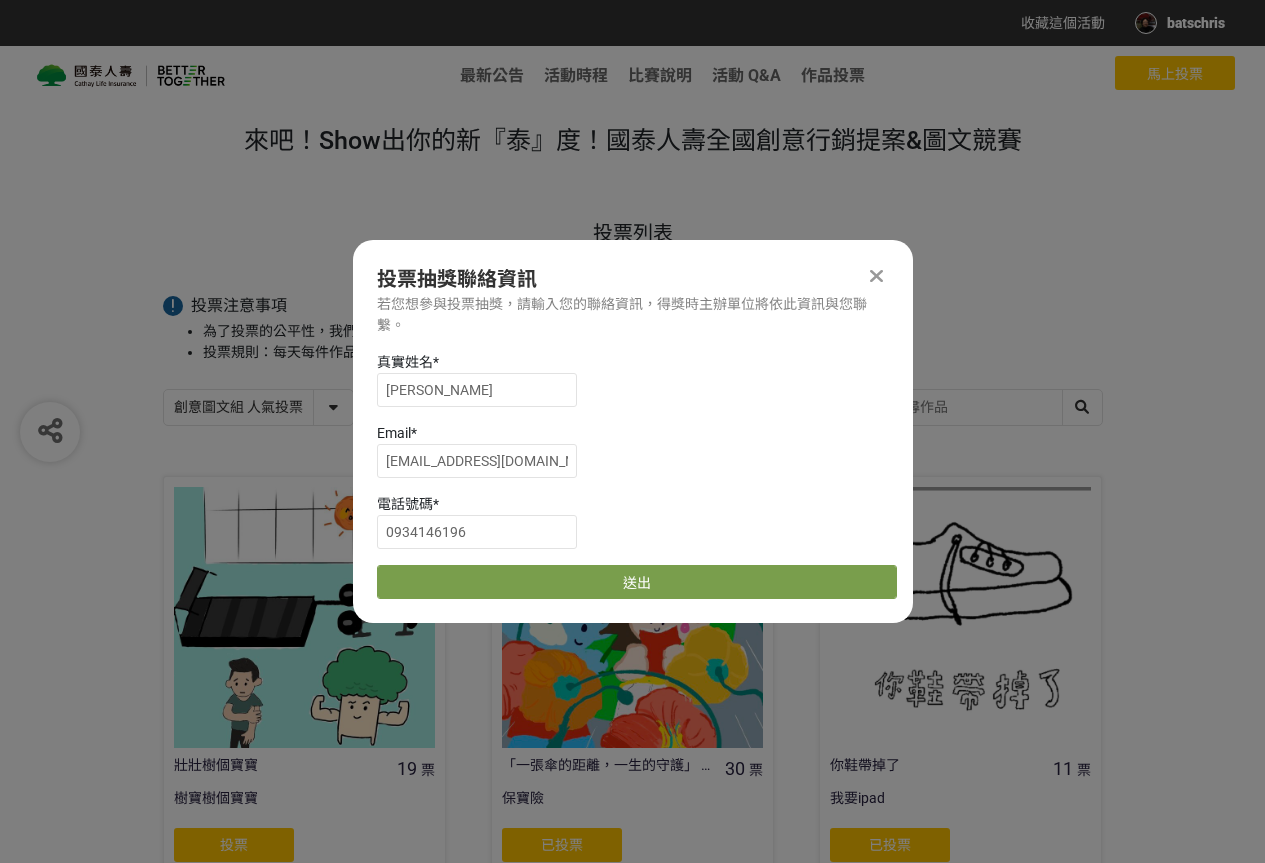 click on "送出" at bounding box center [637, 582] 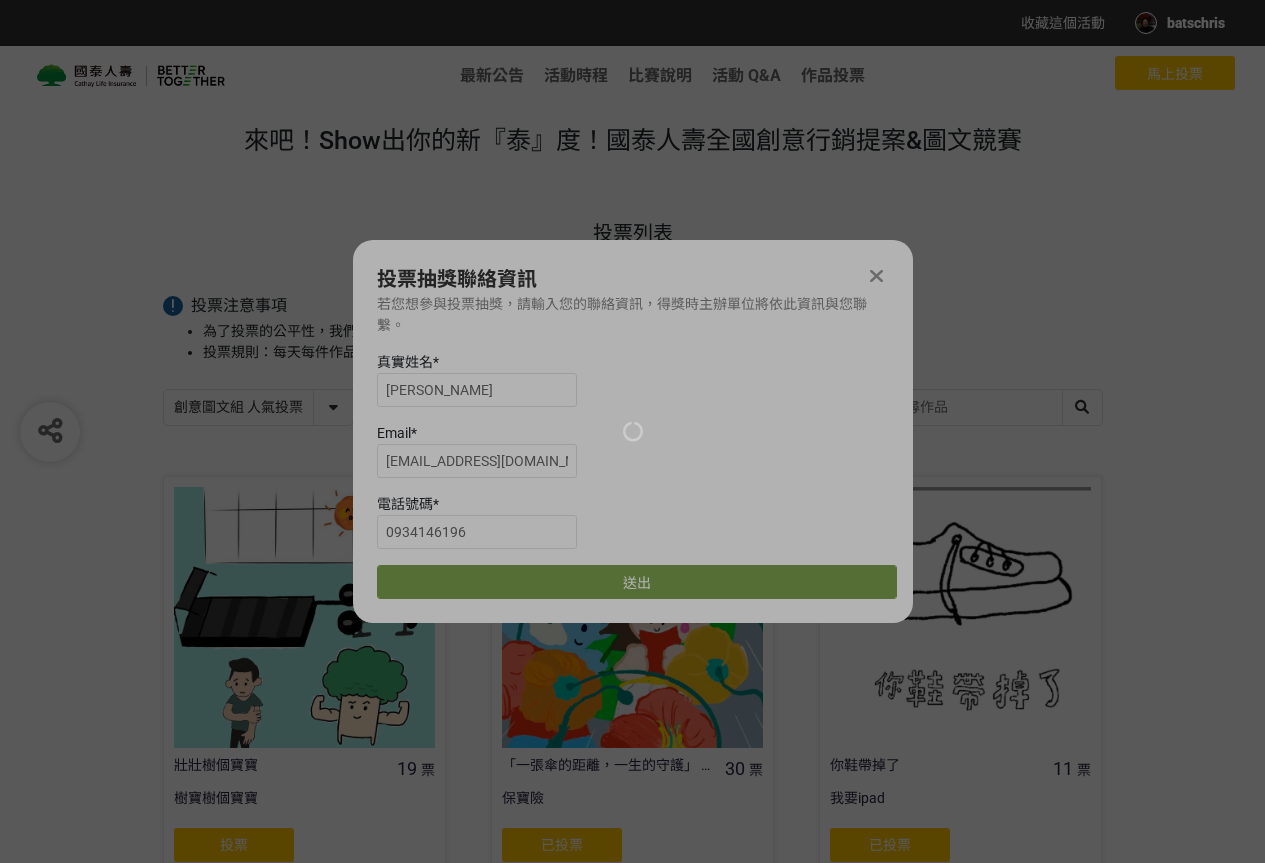 scroll, scrollTop: 833, scrollLeft: 0, axis: vertical 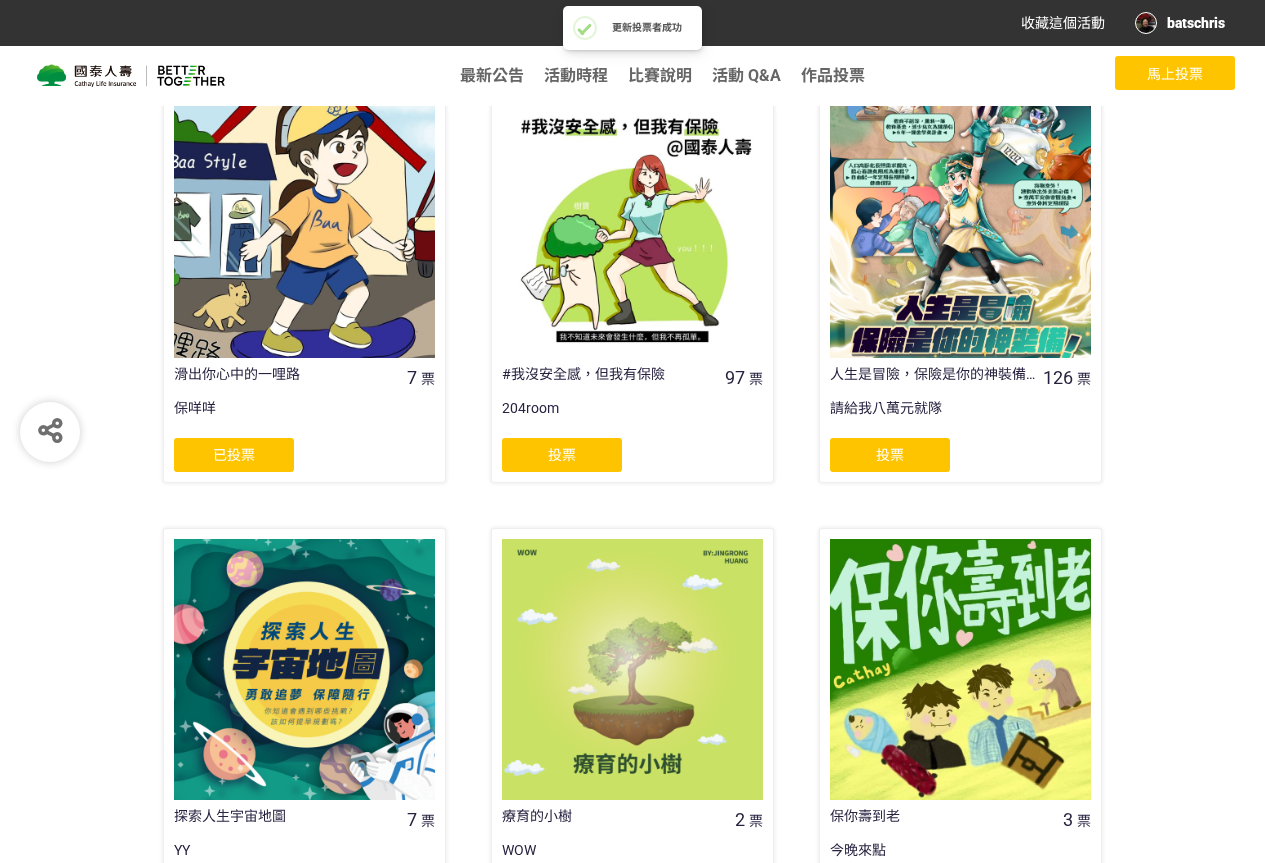 click on "投票" 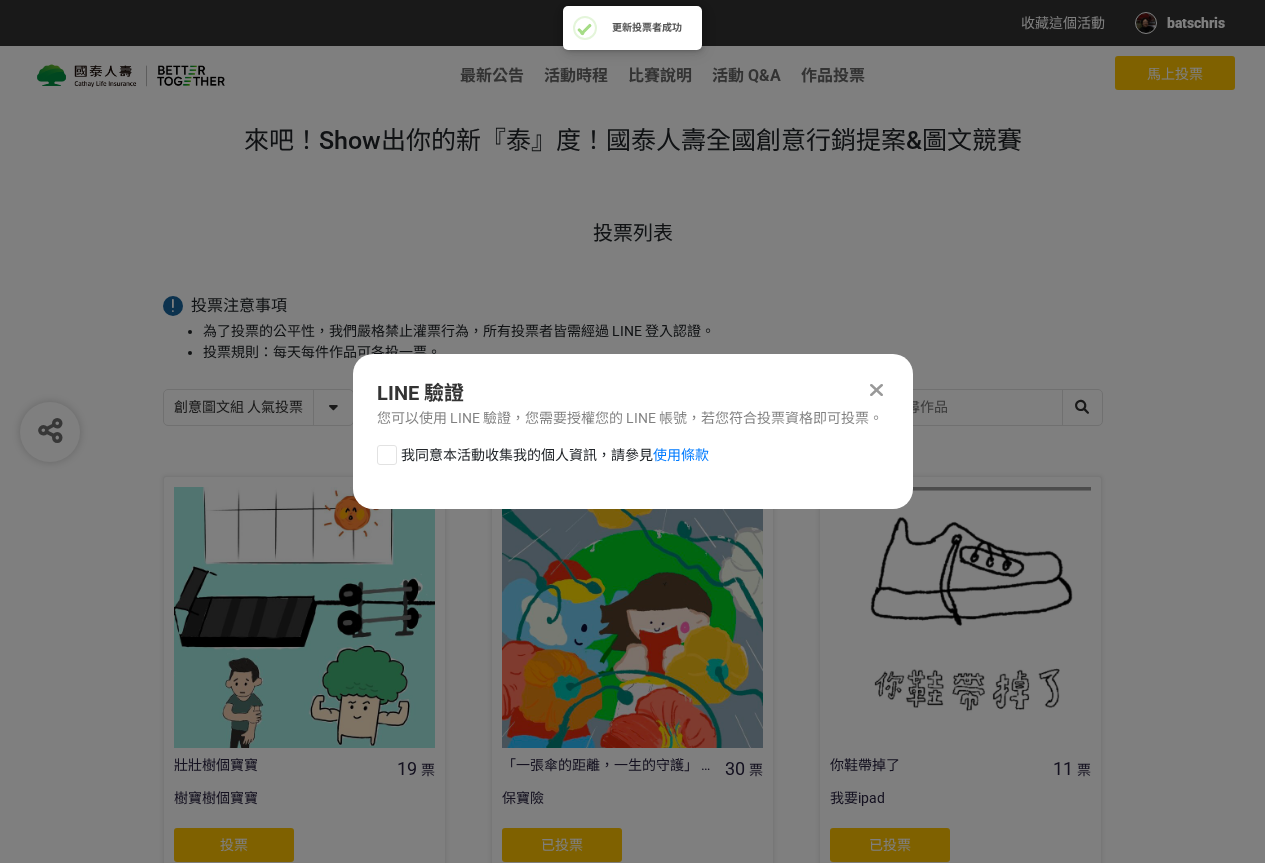scroll, scrollTop: 0, scrollLeft: 0, axis: both 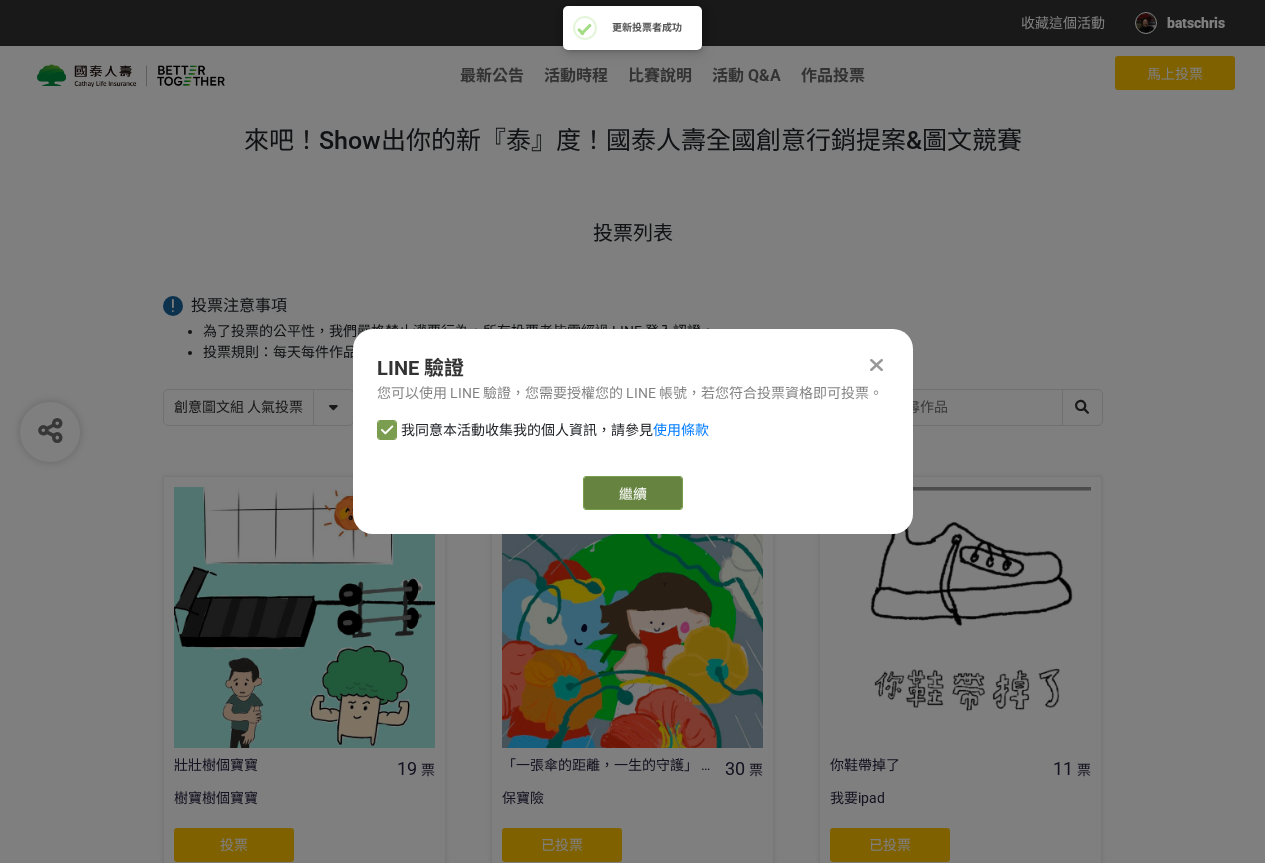 click on "繼續" at bounding box center (633, 493) 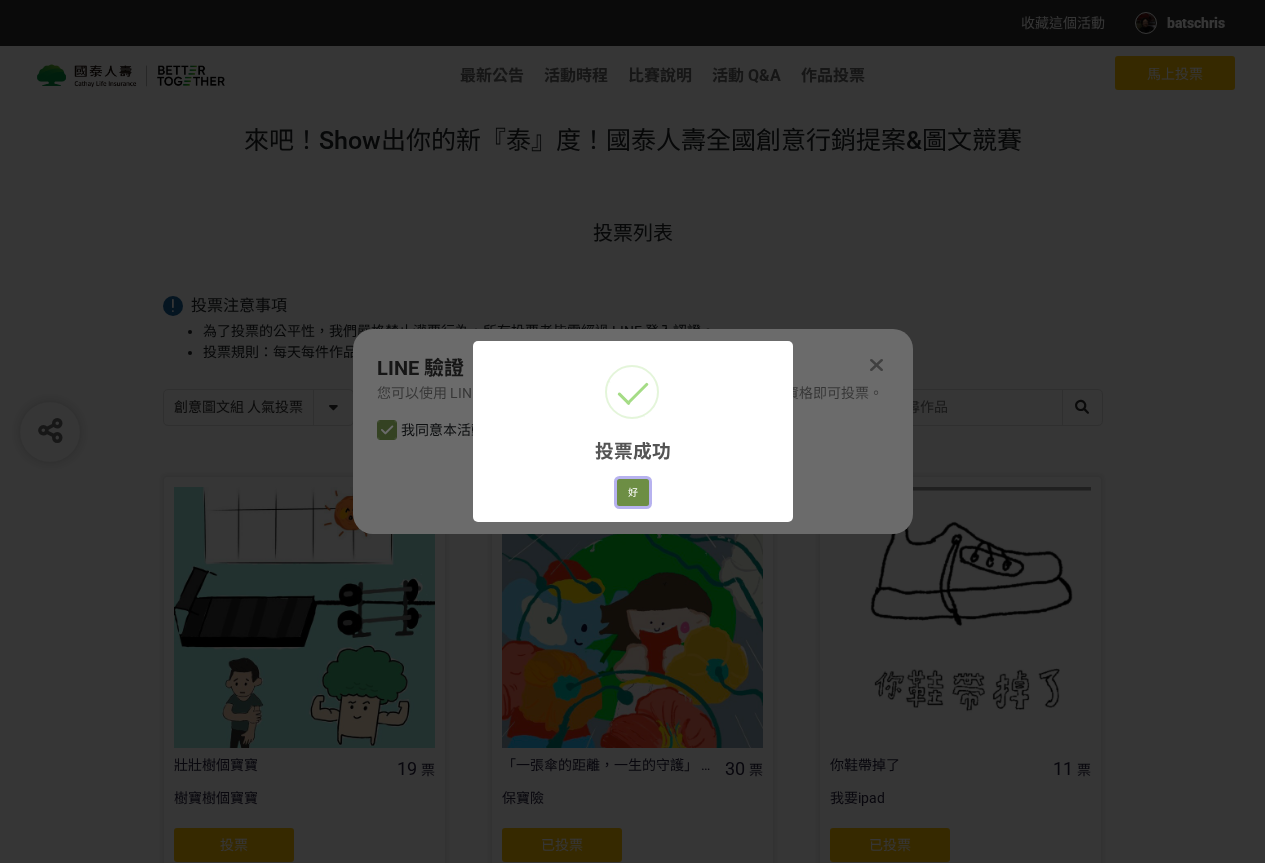 click on "好" at bounding box center (633, 493) 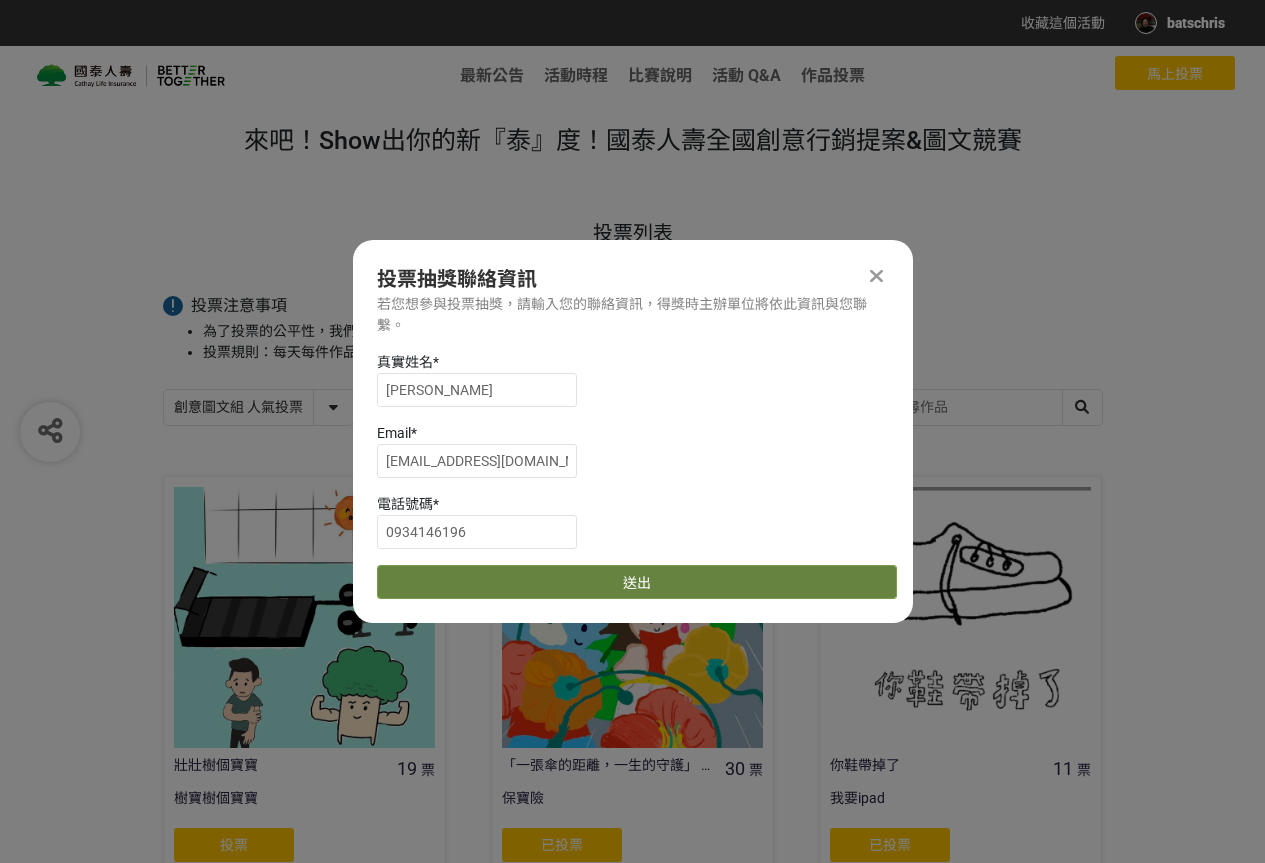 click on "送出" at bounding box center (637, 582) 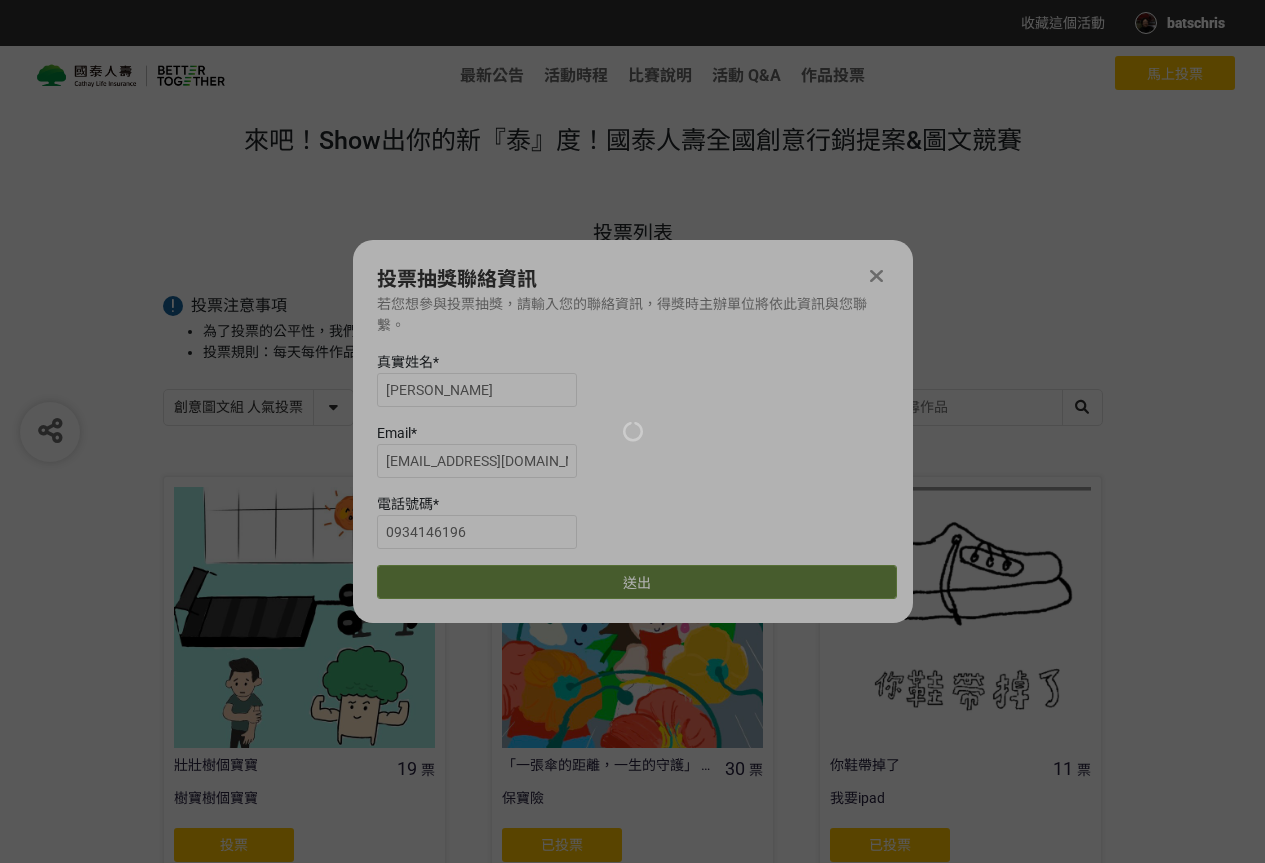 scroll, scrollTop: 833, scrollLeft: 0, axis: vertical 